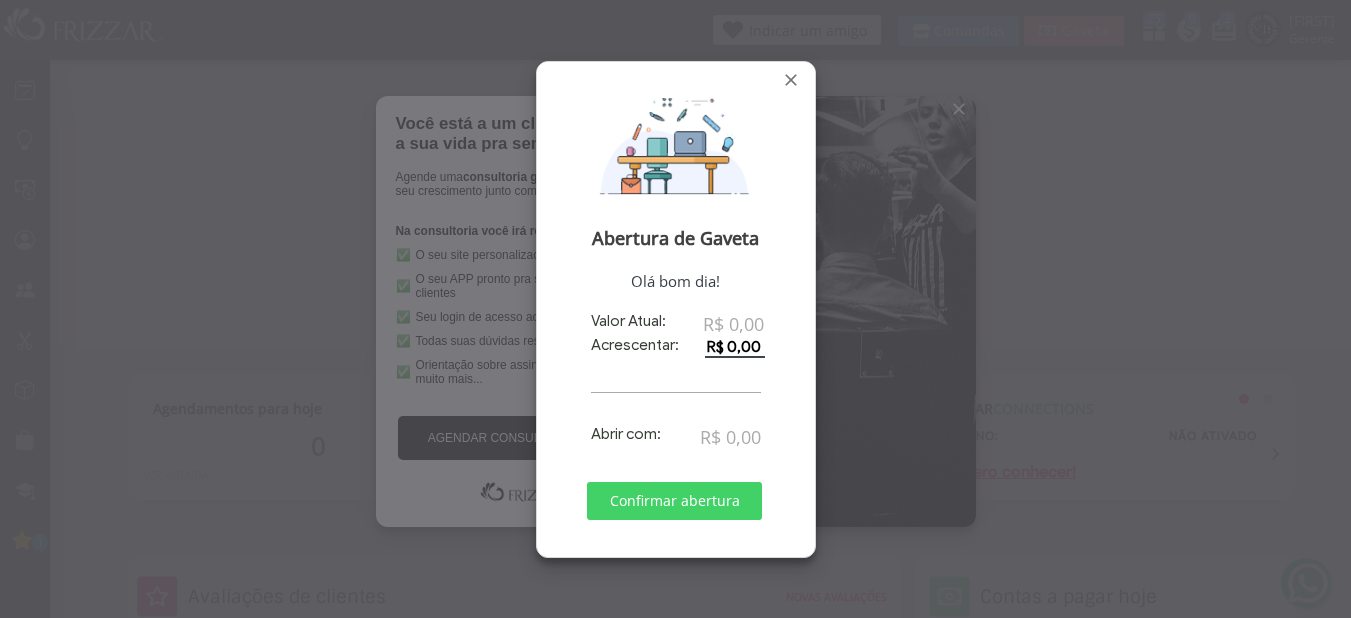 scroll, scrollTop: 0, scrollLeft: 0, axis: both 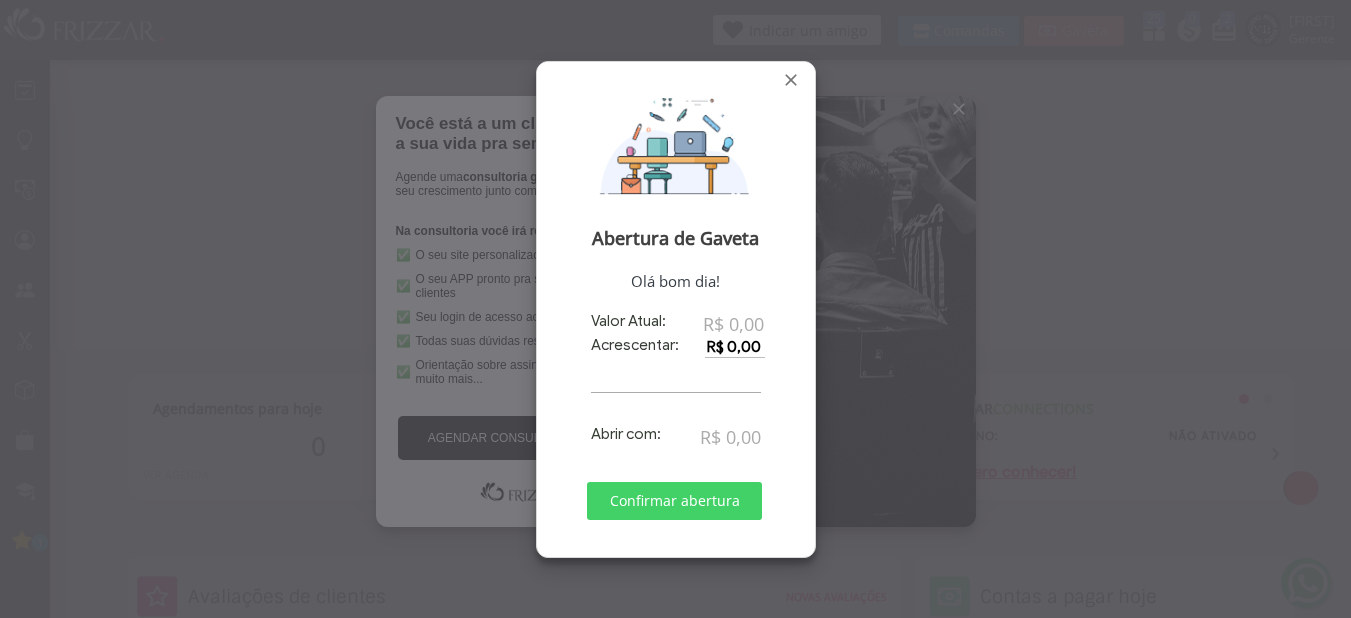 click on "Confirmar abertura" at bounding box center [674, 501] 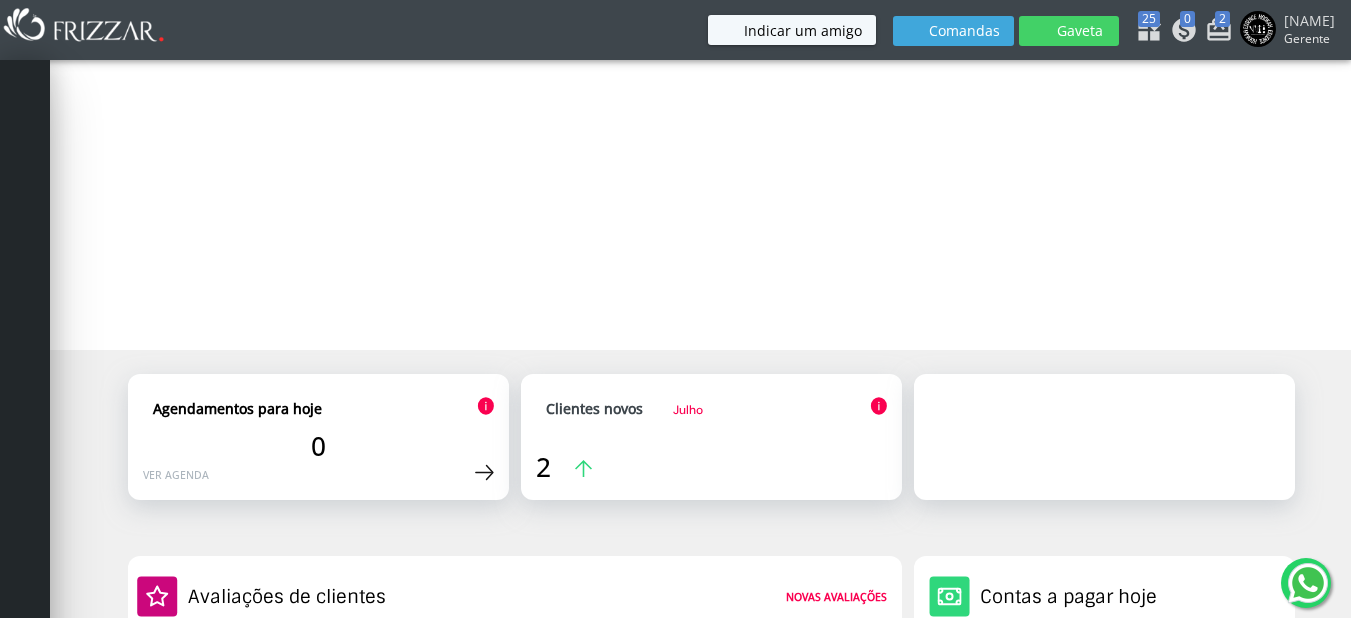 scroll, scrollTop: 0, scrollLeft: 0, axis: both 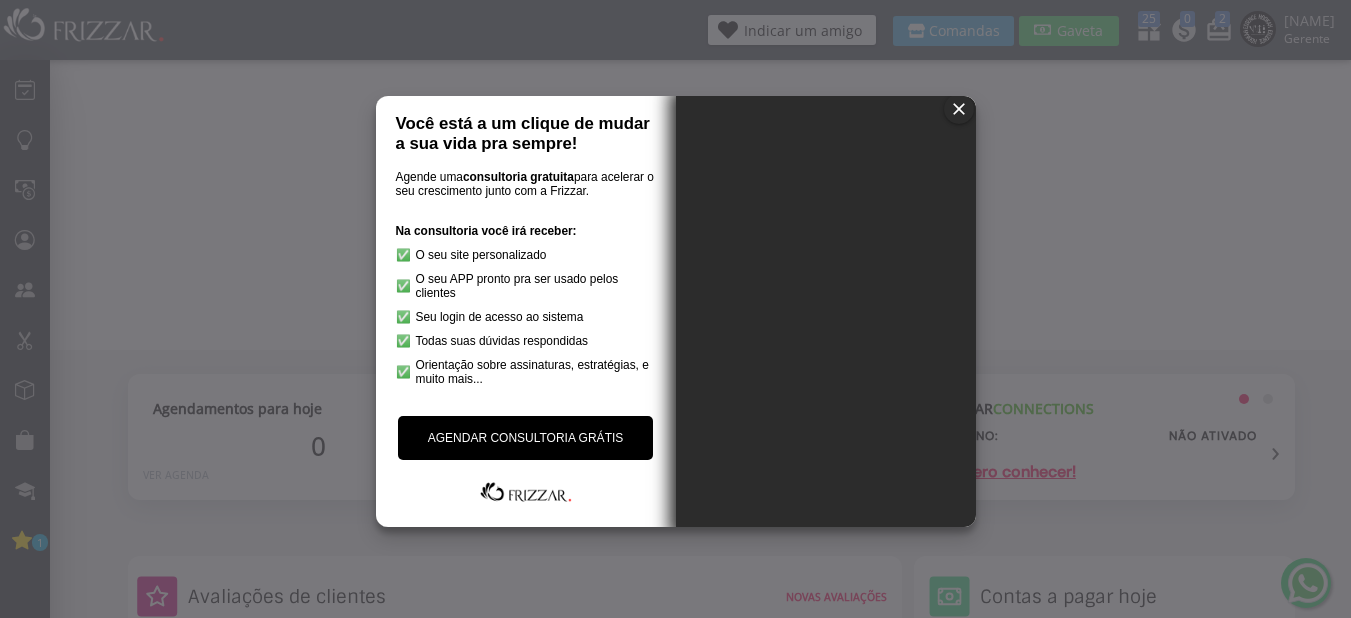 click at bounding box center [959, 109] 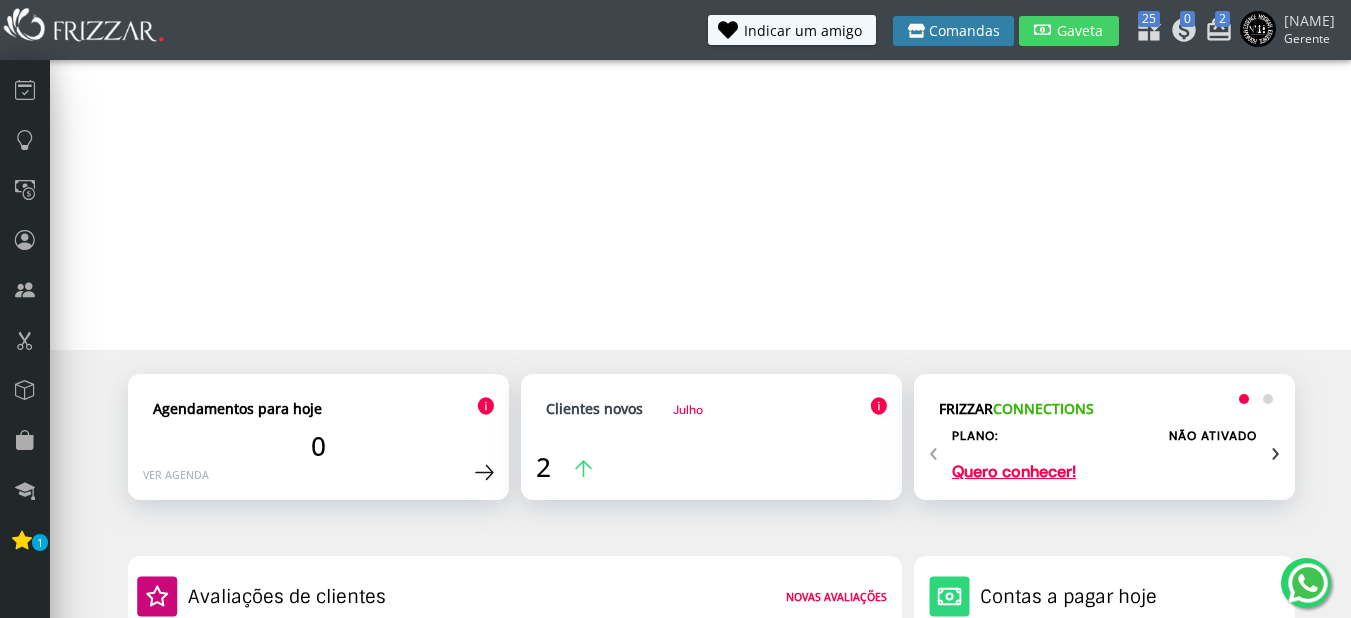 click on "Comandas" at bounding box center [953, 31] 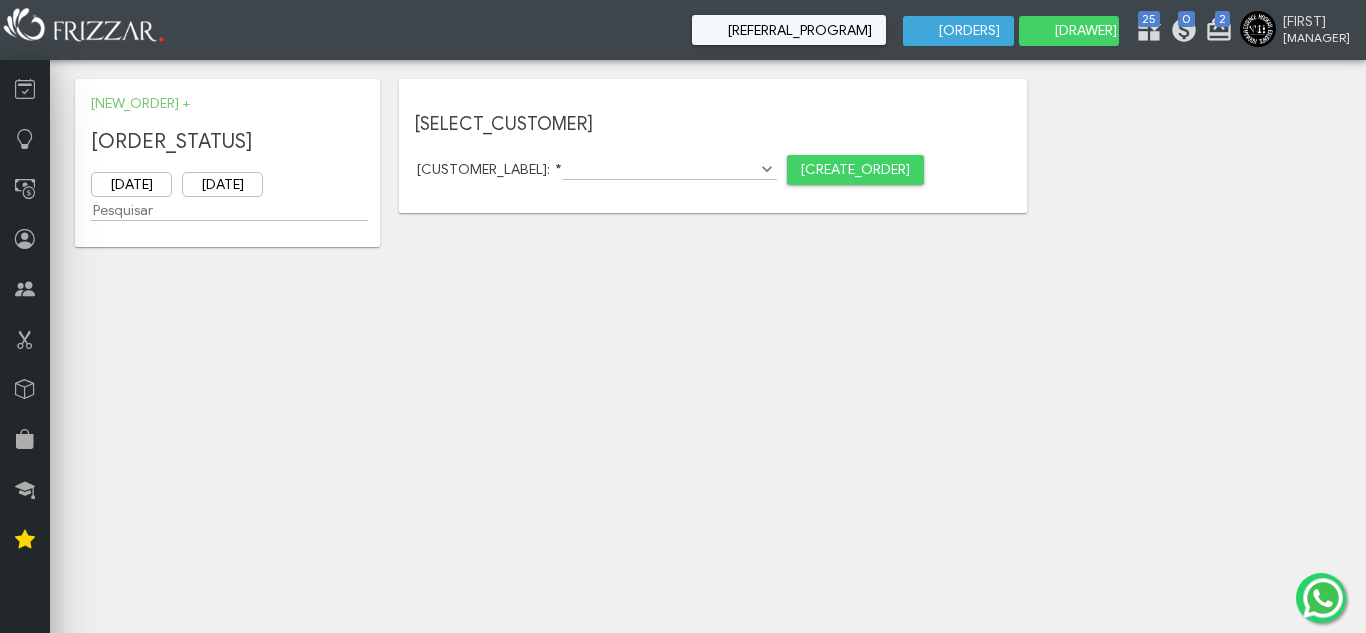 scroll, scrollTop: 0, scrollLeft: 0, axis: both 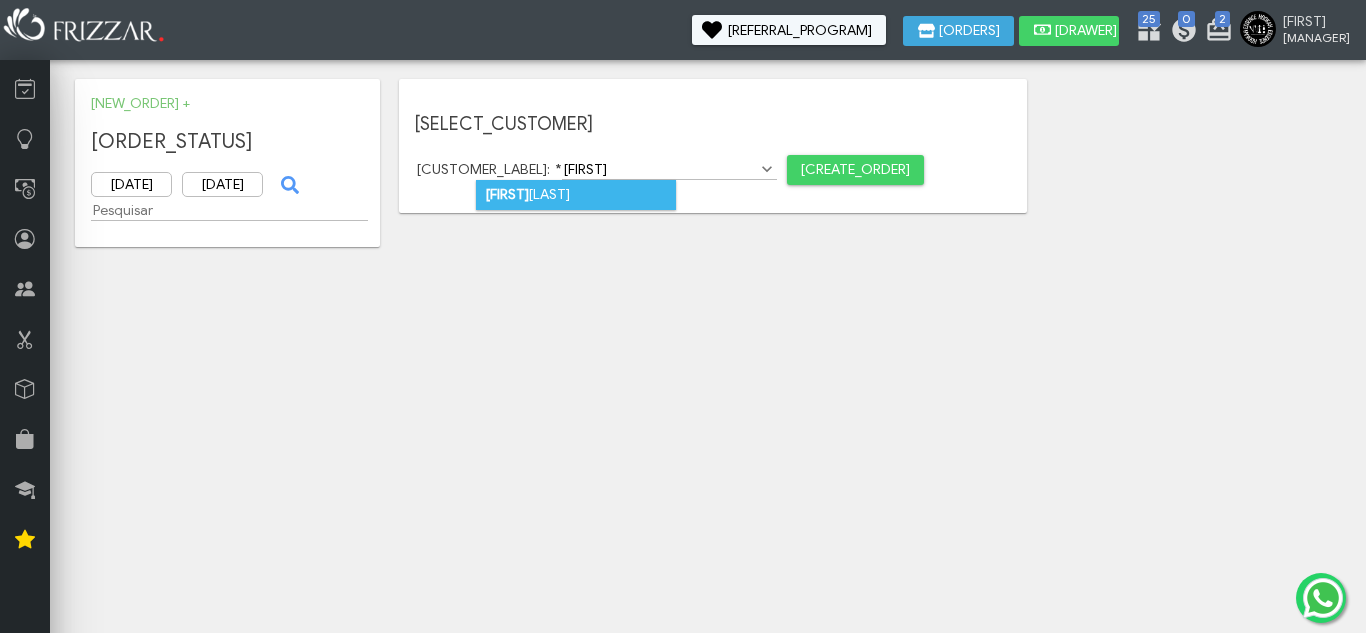 type on "[FIRST]" 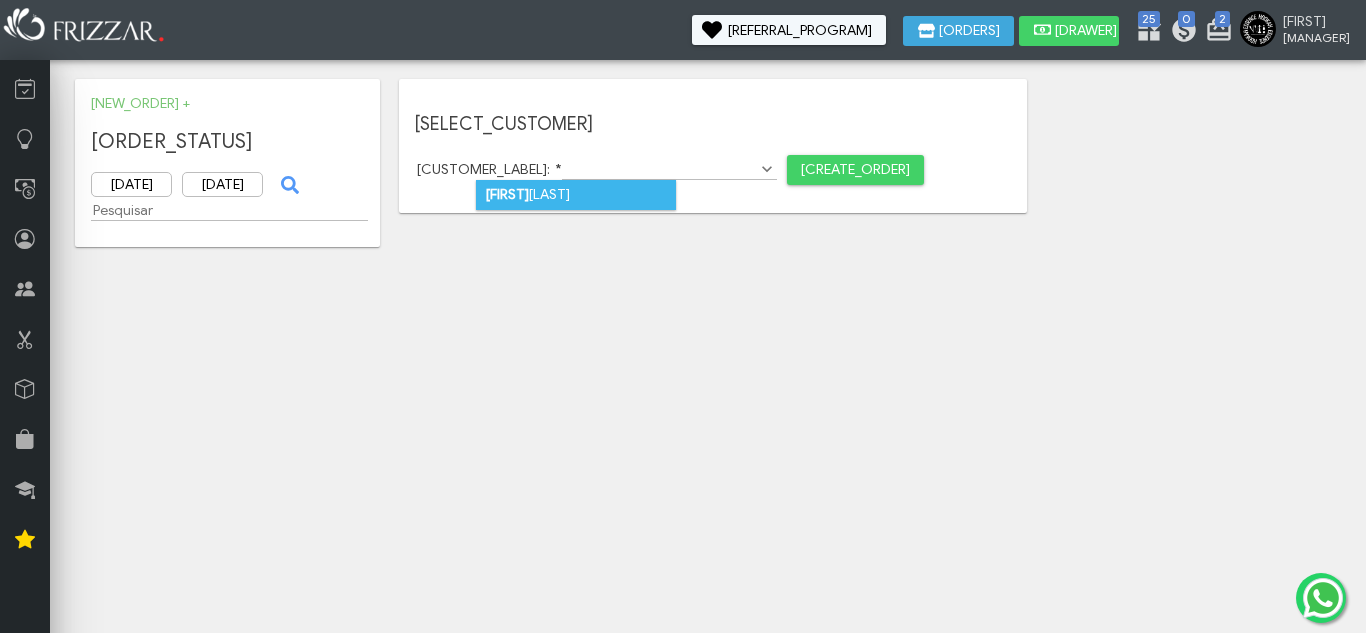 click on "elvio  madrid" at bounding box center [576, 195] 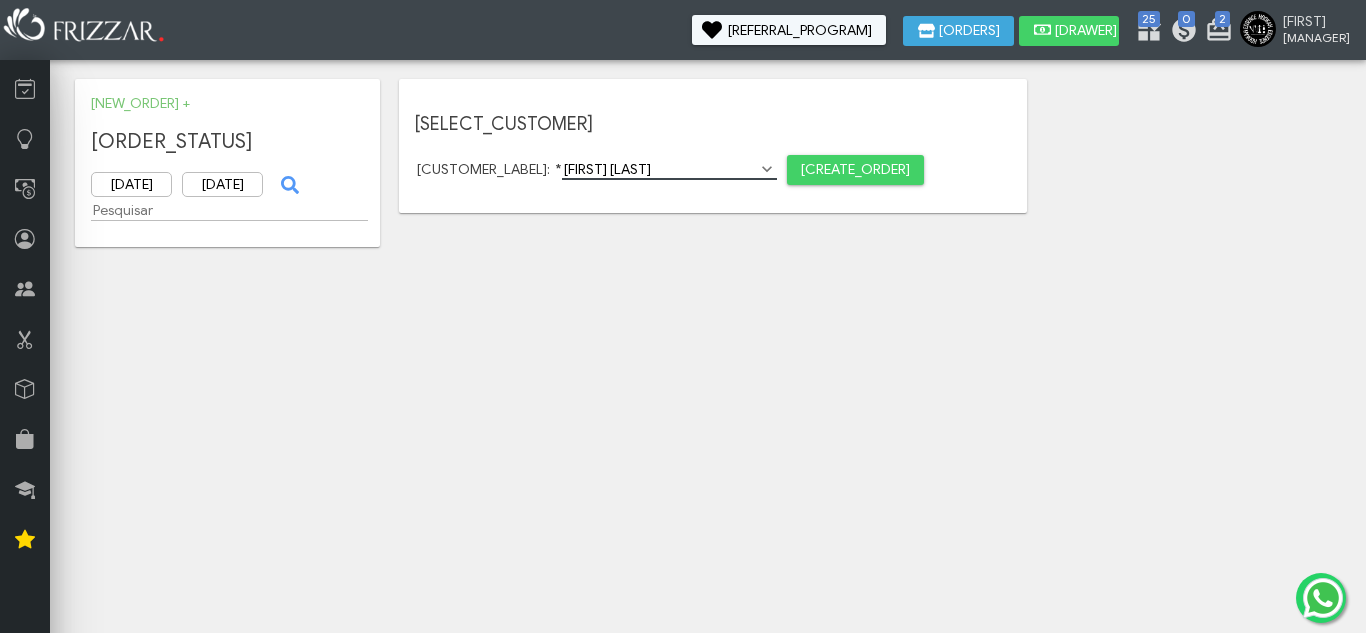 click on "Abrir Nova Comanda" at bounding box center [855, 170] 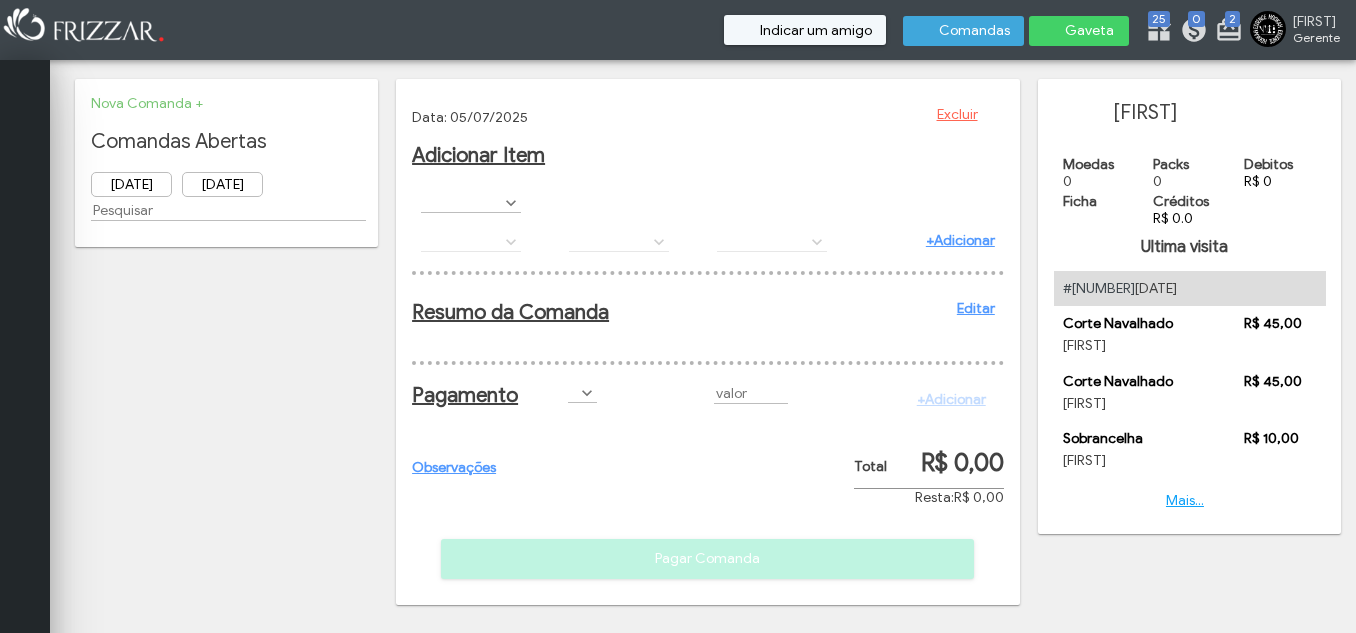 scroll, scrollTop: 0, scrollLeft: 0, axis: both 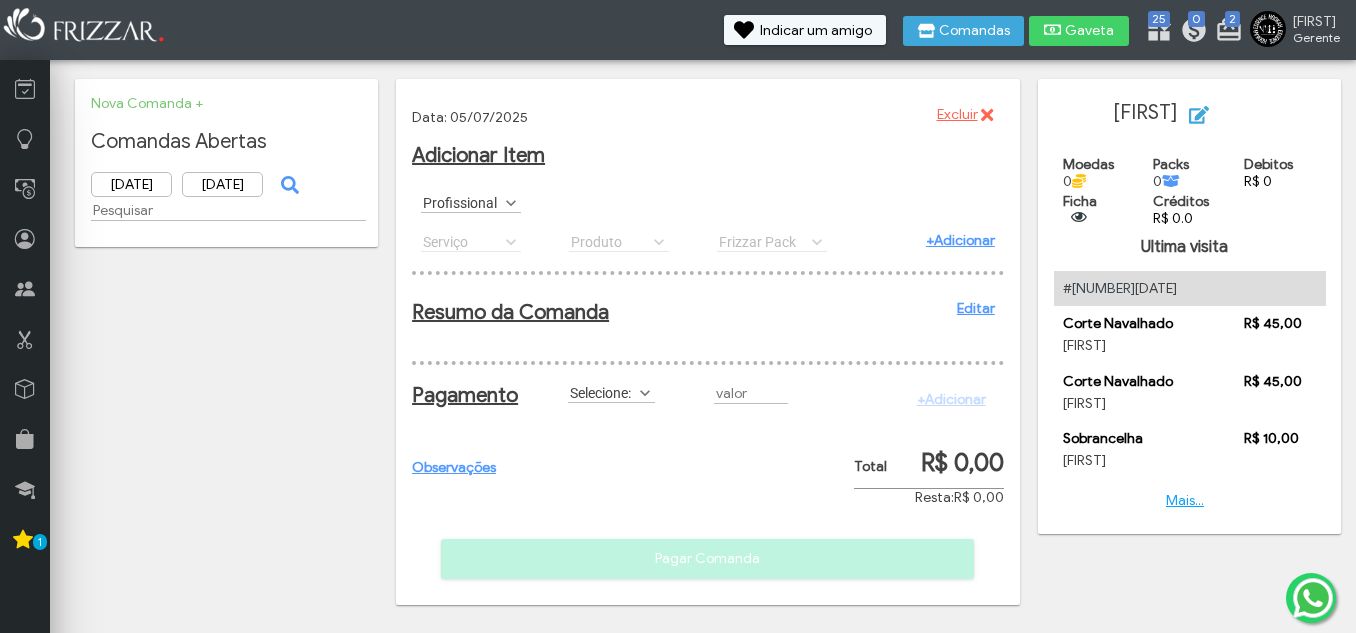 click at bounding box center (511, 203) 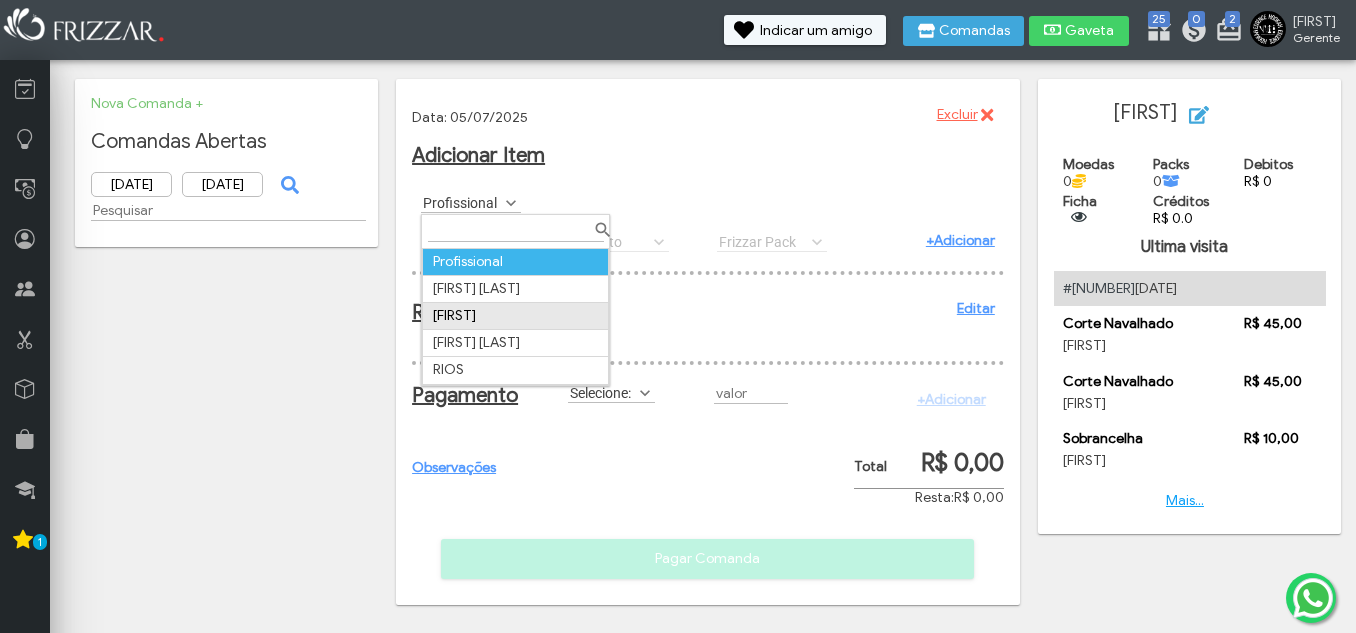 click on "MAURICIO" at bounding box center [516, 315] 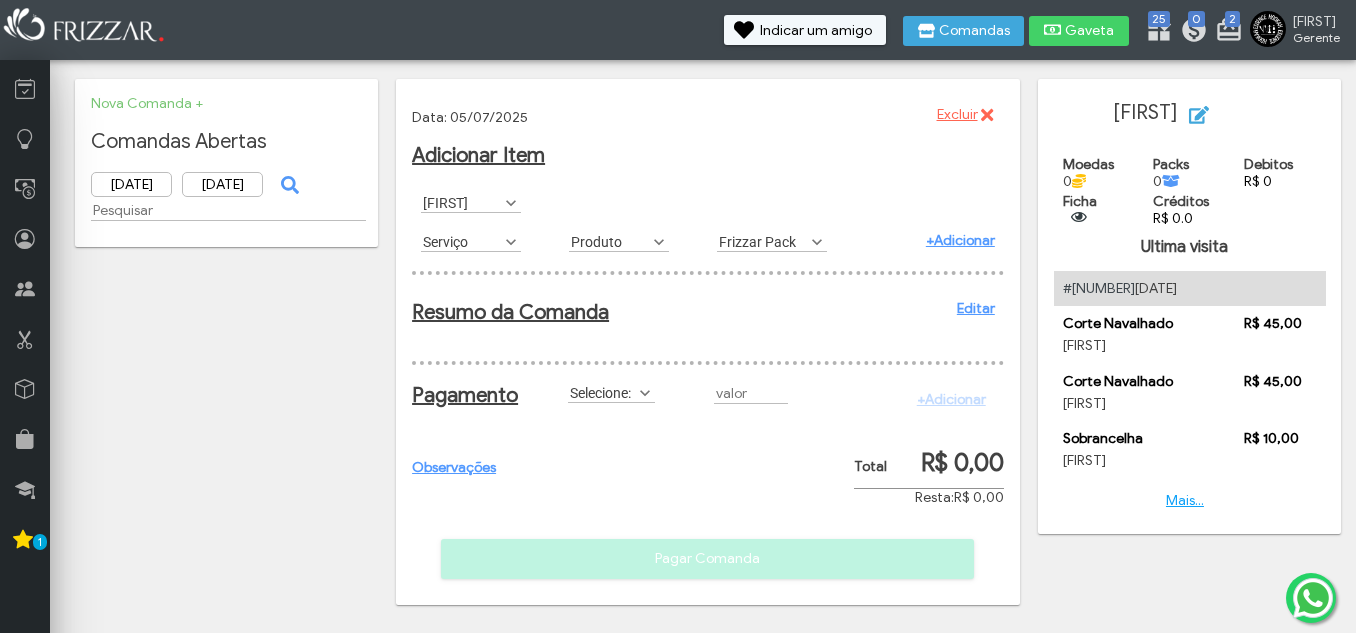 scroll, scrollTop: 11, scrollLeft: 89, axis: both 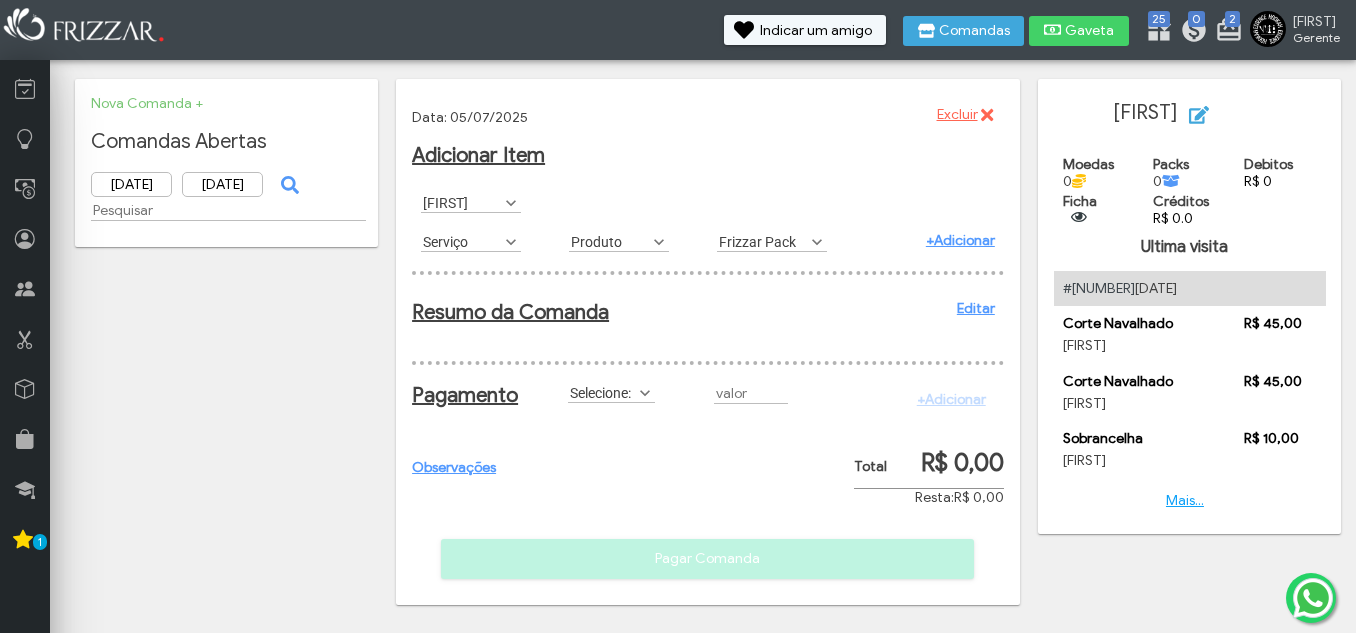 click on "Serviço" at bounding box center (462, 241) 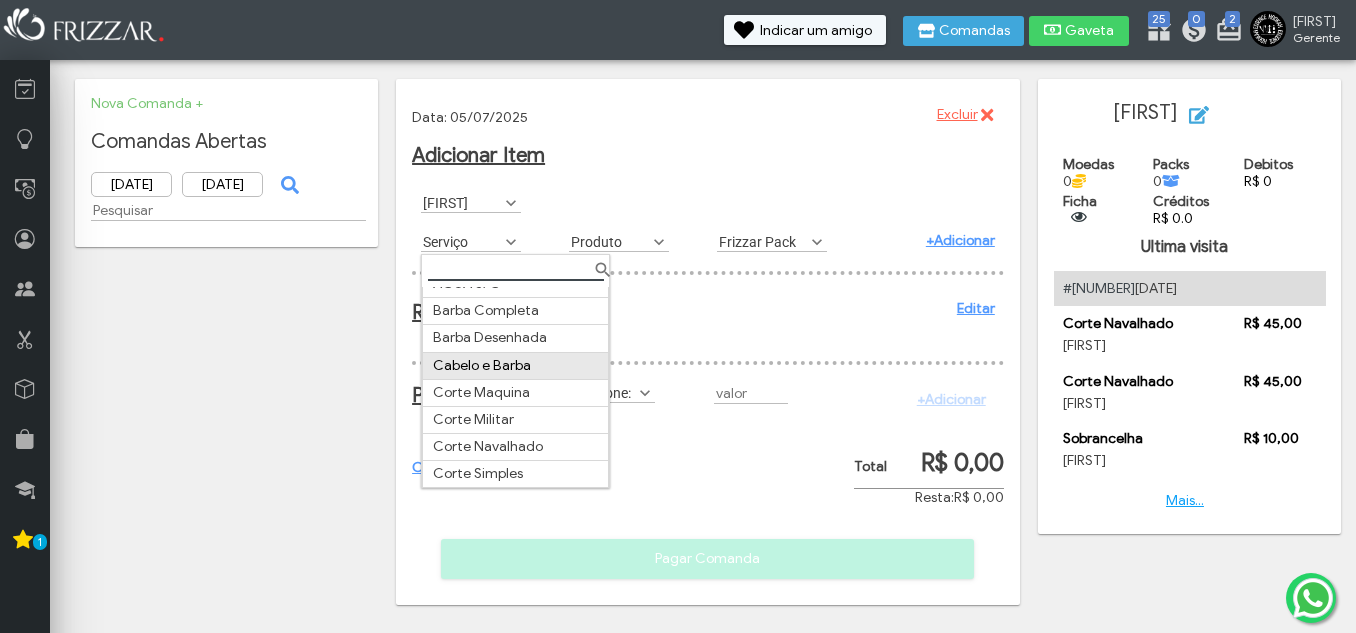 scroll, scrollTop: 100, scrollLeft: 0, axis: vertical 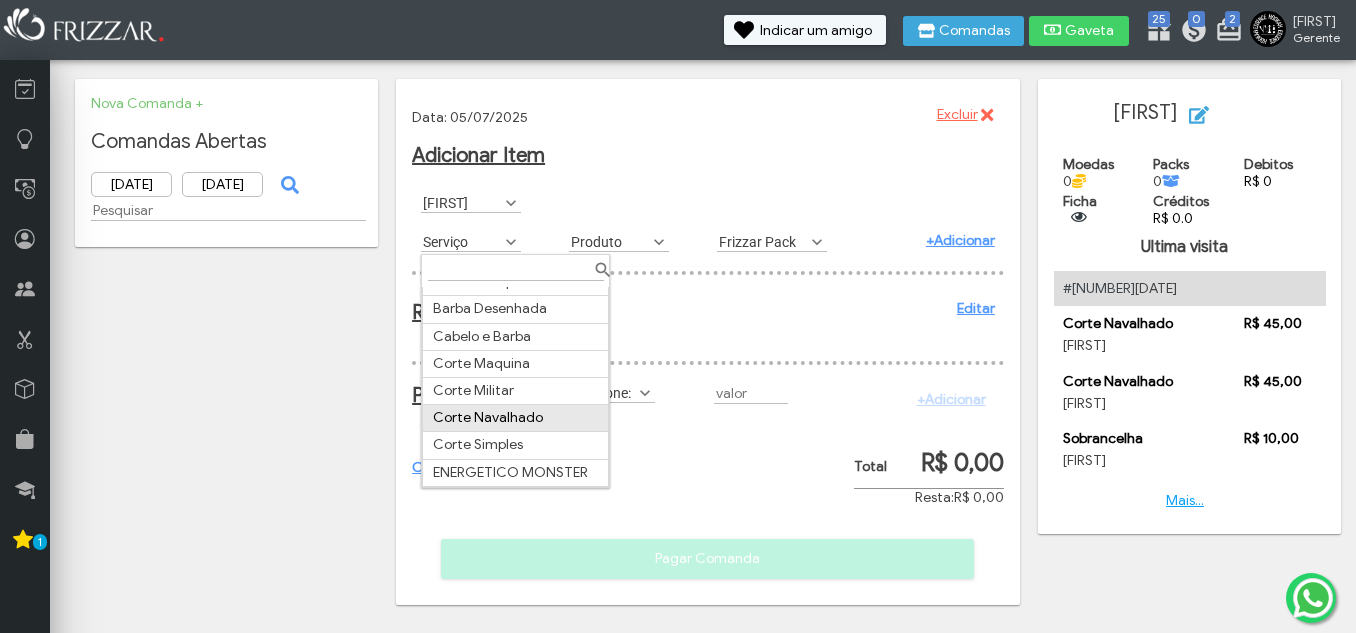 click on "Corte Navalhado" at bounding box center (516, 418) 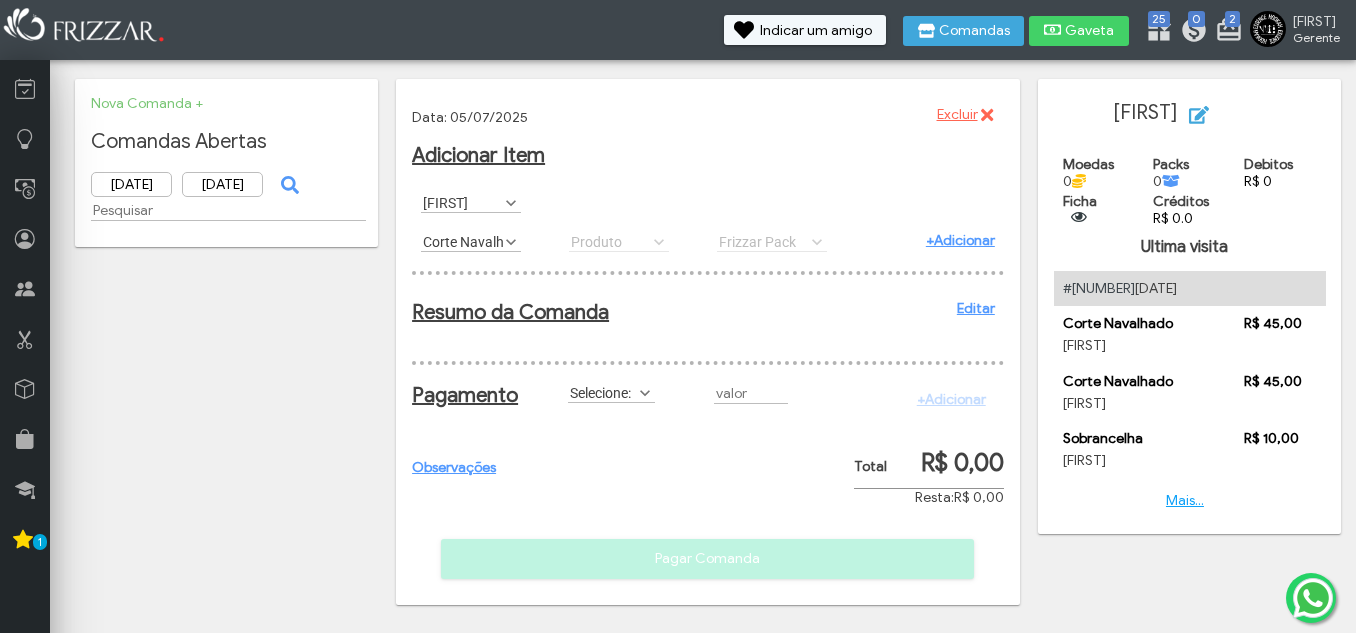 click on "+Adicionar" at bounding box center [960, 240] 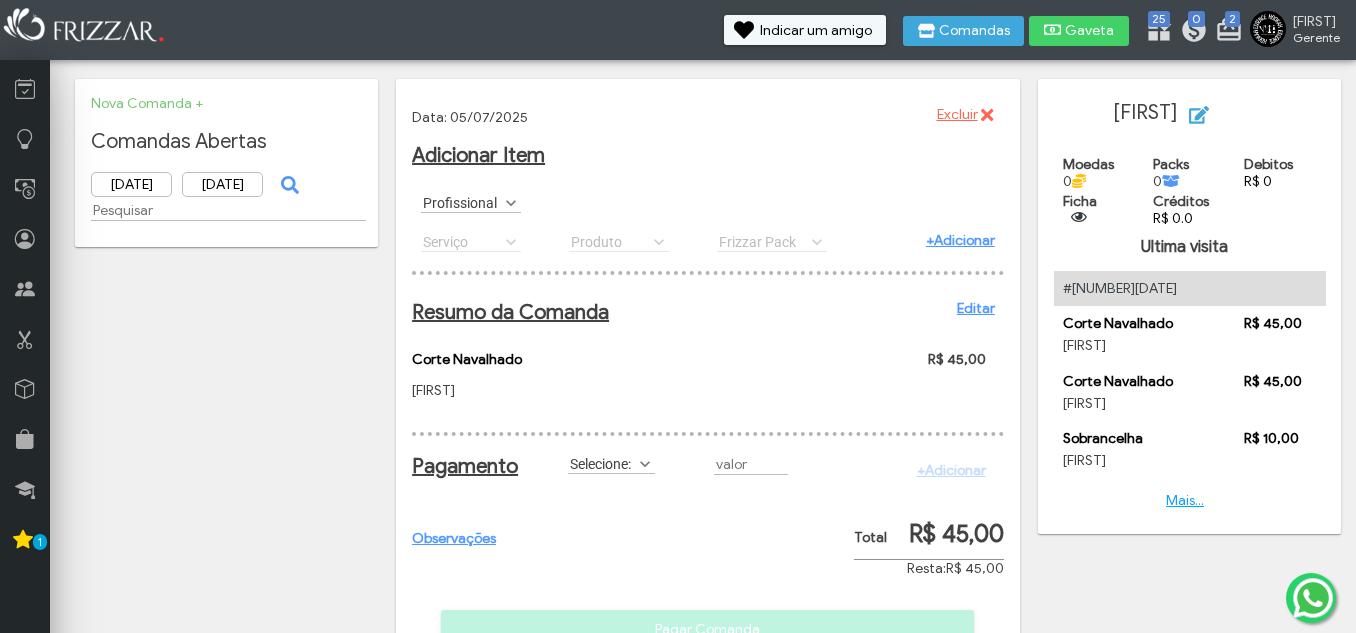 click on "Profissional" at bounding box center [462, 202] 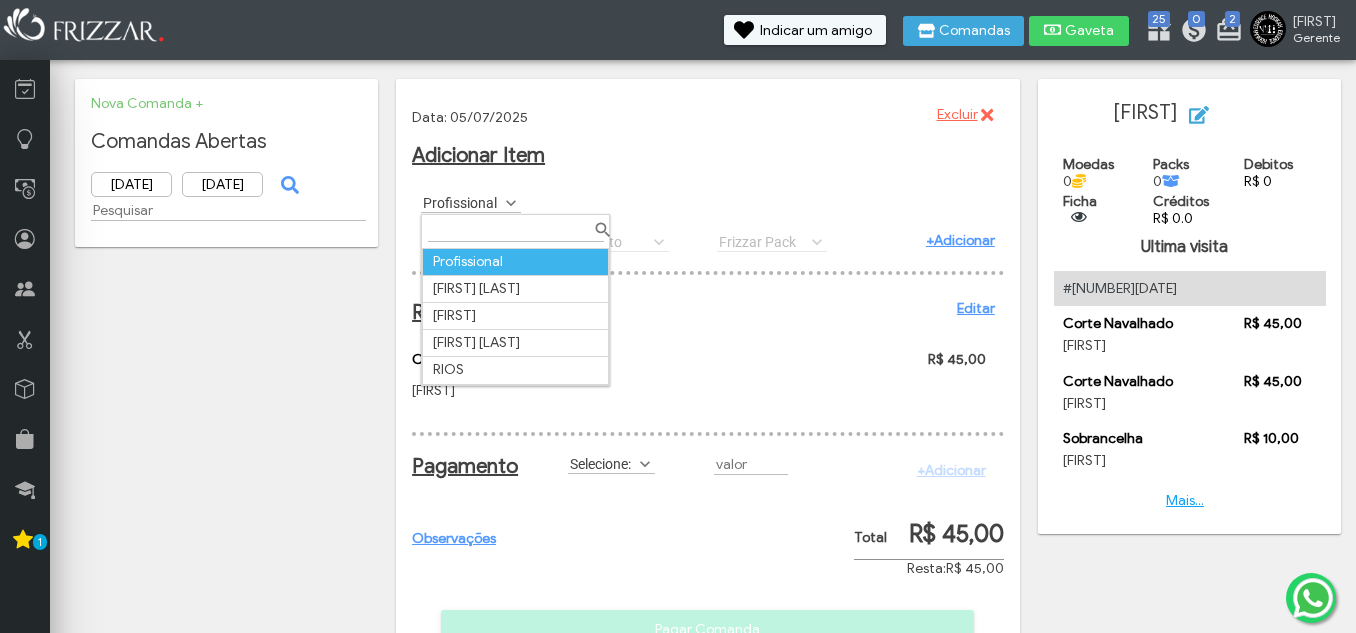 scroll, scrollTop: 11, scrollLeft: 89, axis: both 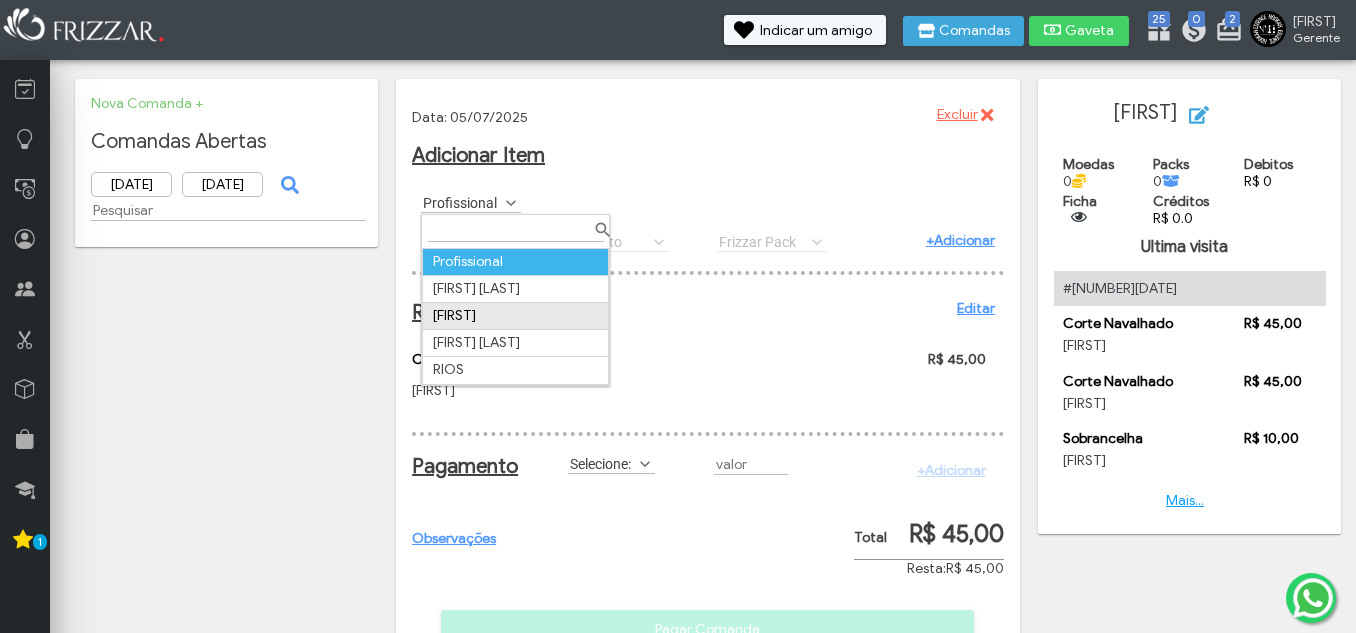 click on "MAURICIO" at bounding box center [516, 315] 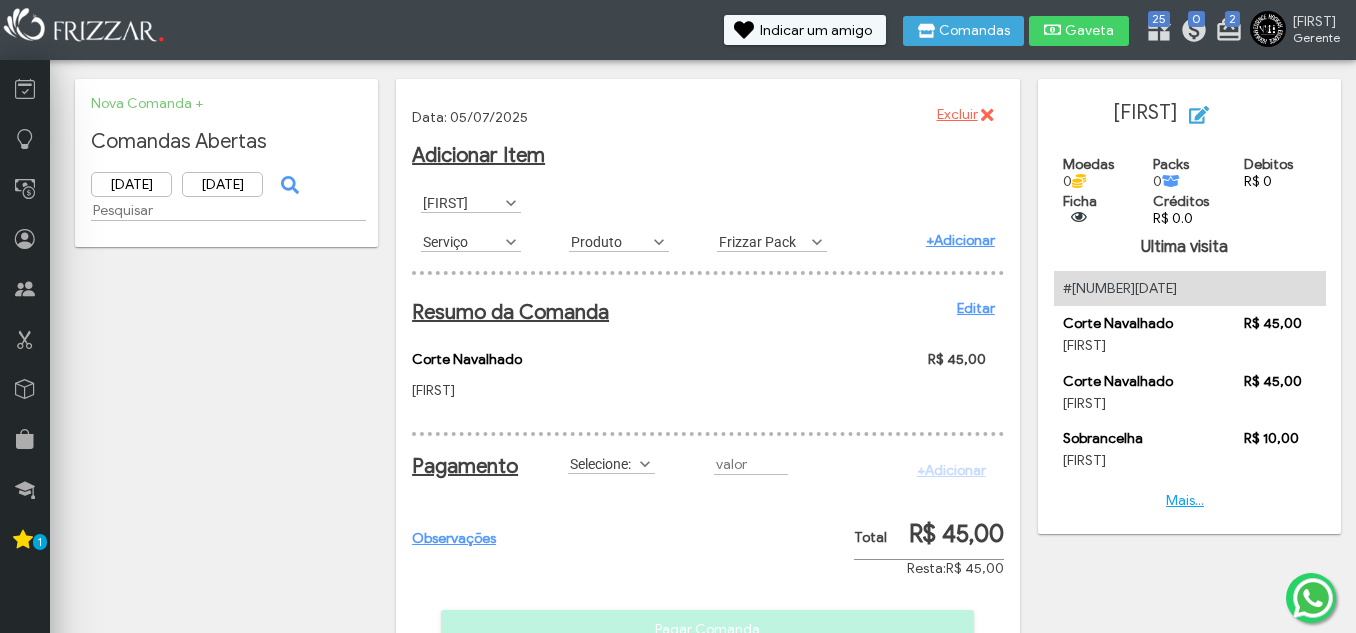 scroll, scrollTop: 11, scrollLeft: 89, axis: both 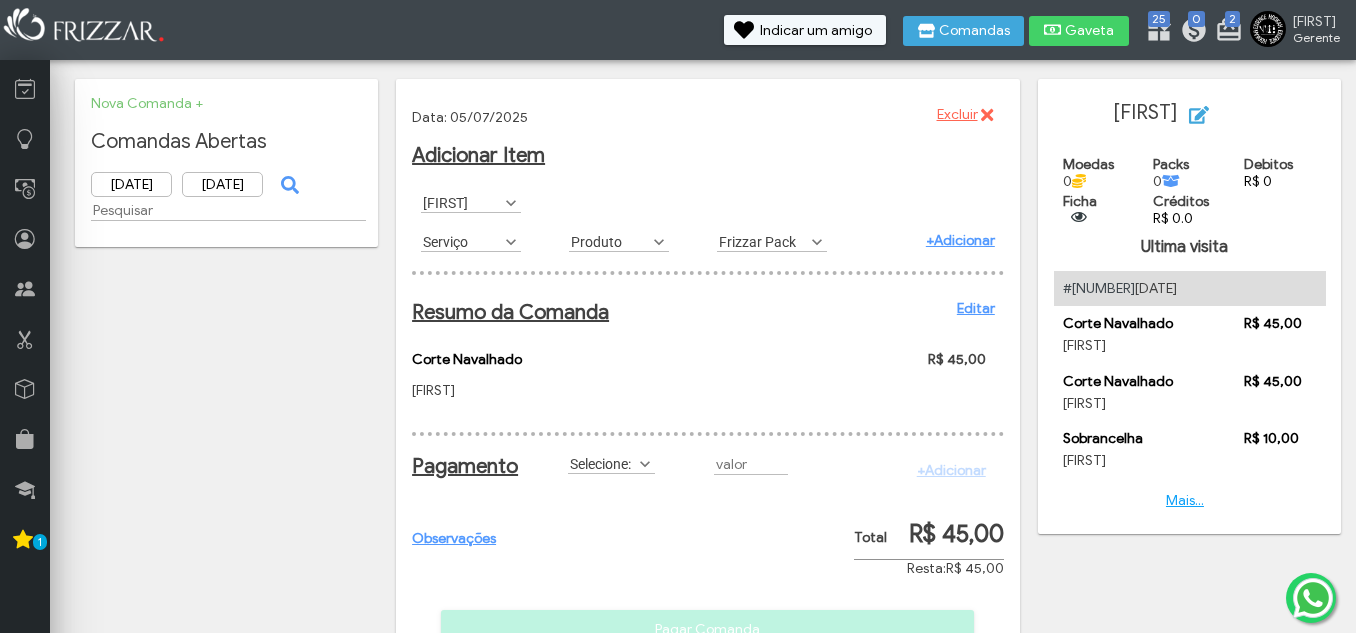 click at bounding box center [511, 242] 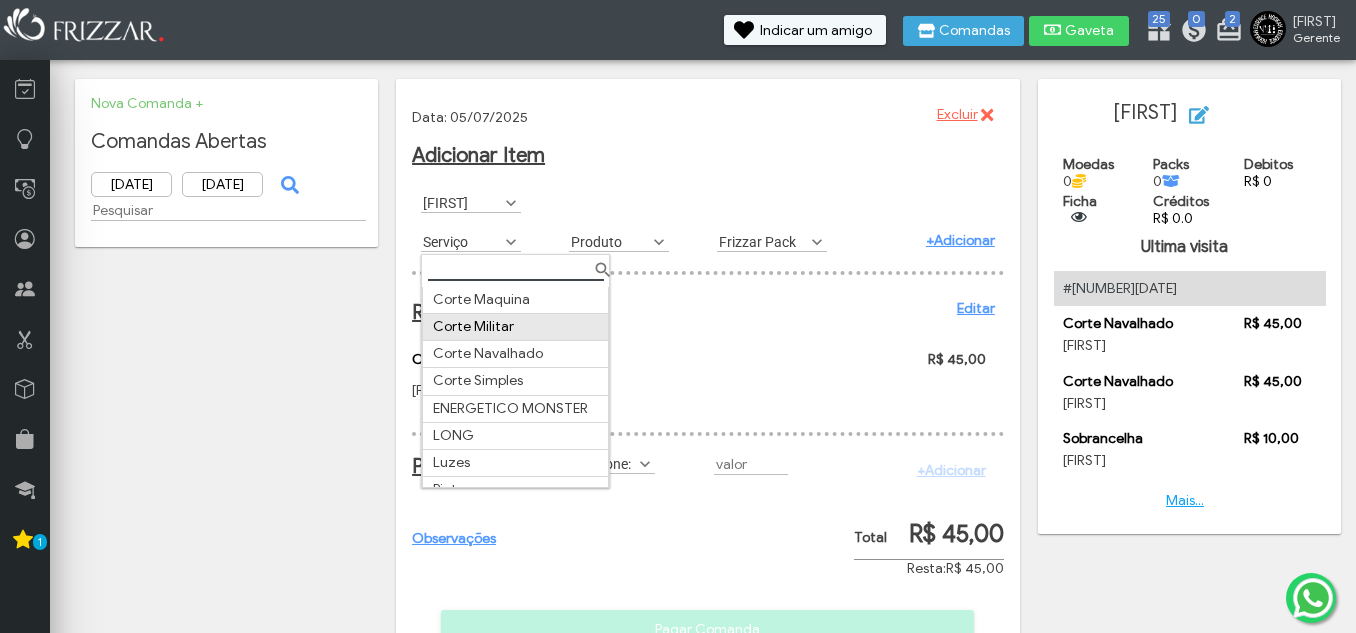 scroll, scrollTop: 200, scrollLeft: 0, axis: vertical 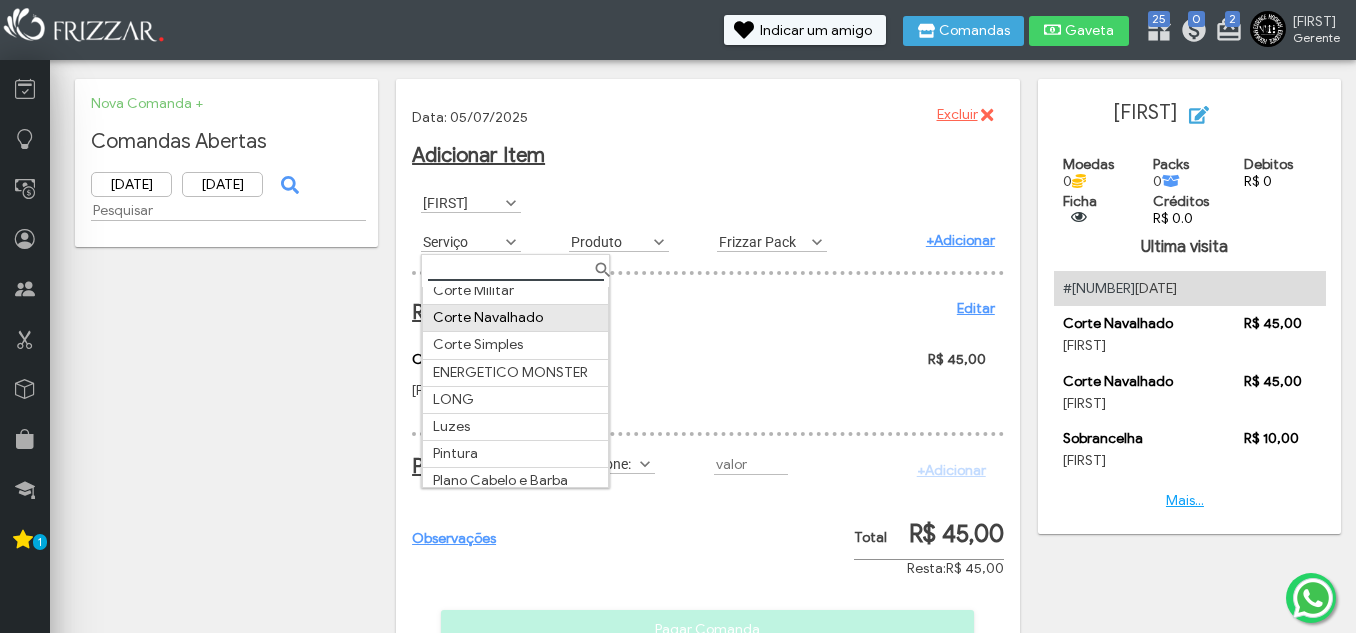 click on "Corte Navalhado" at bounding box center (516, 318) 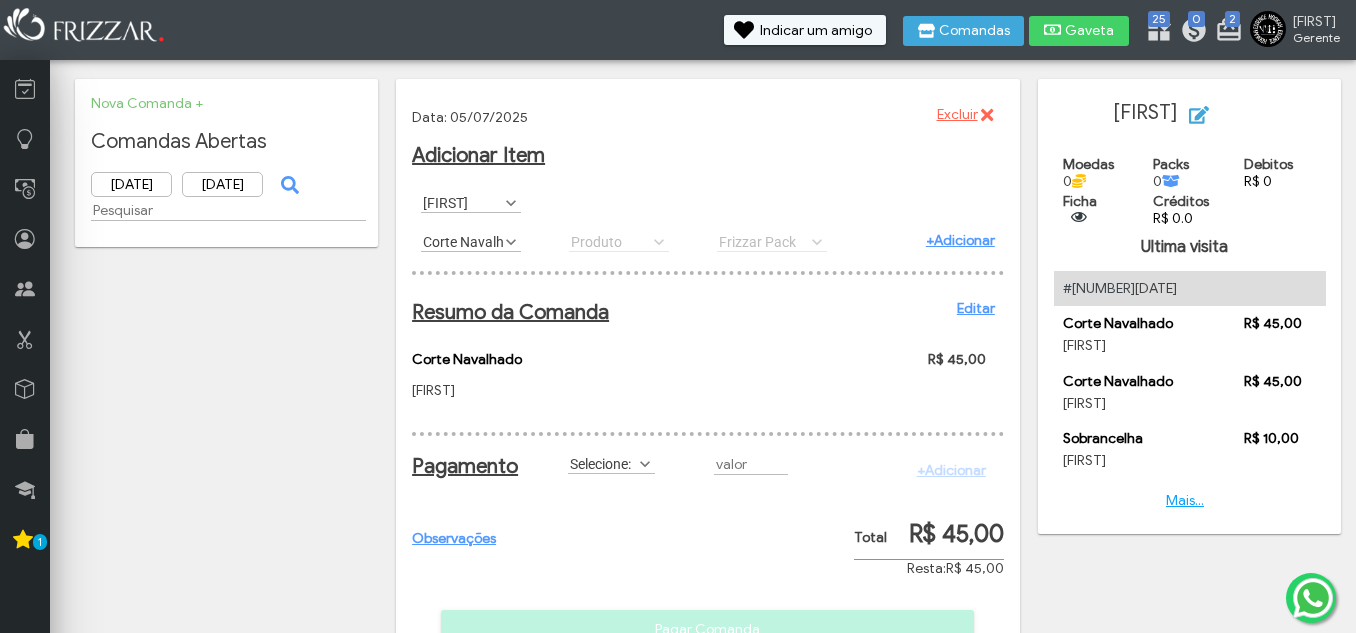 click on "+Adicionar" at bounding box center [960, 240] 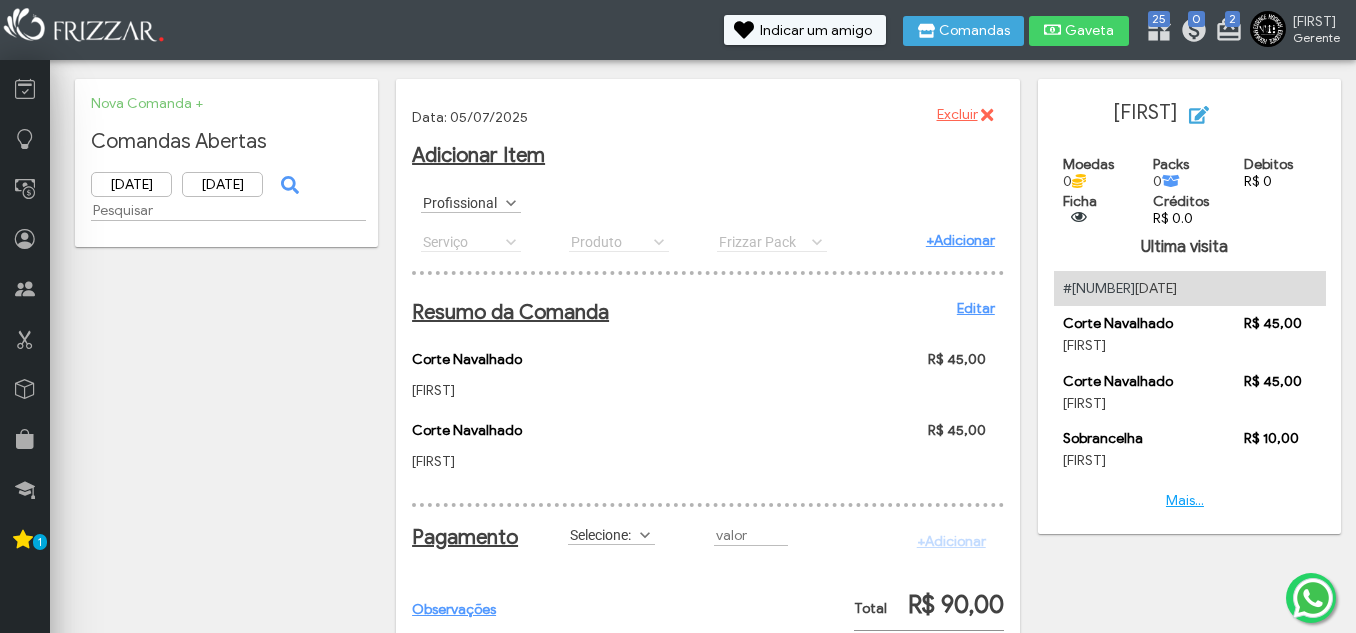 click at bounding box center (511, 203) 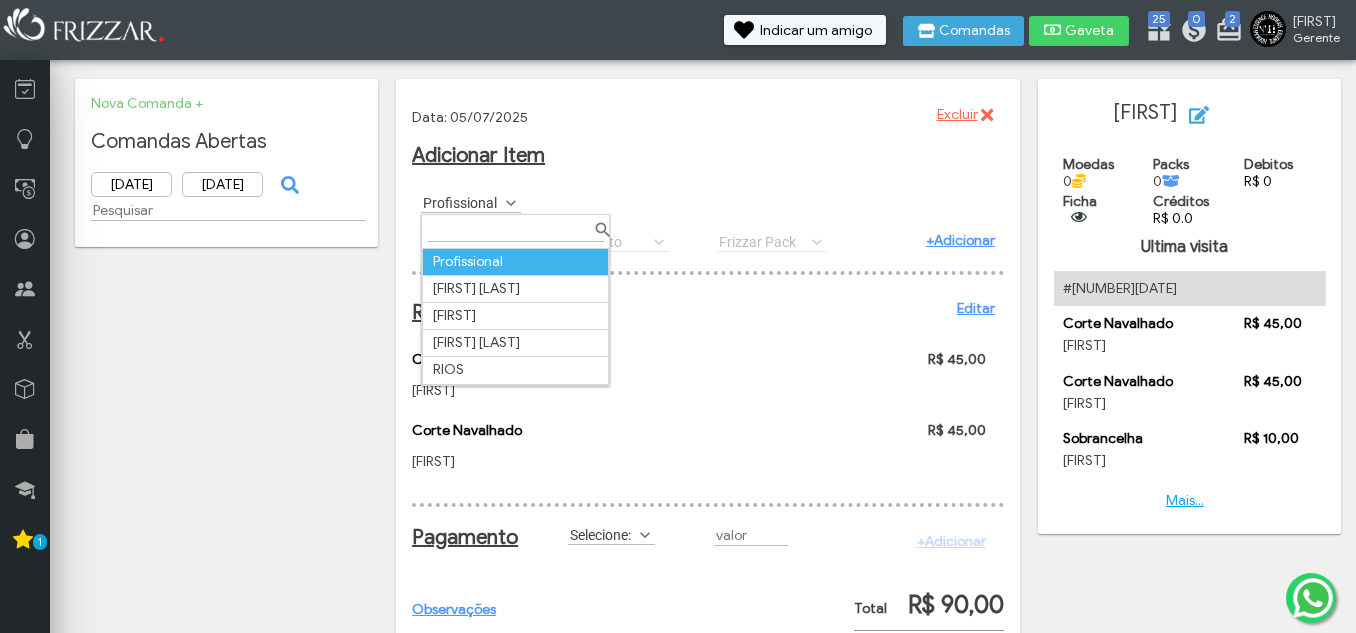 scroll, scrollTop: 11, scrollLeft: 89, axis: both 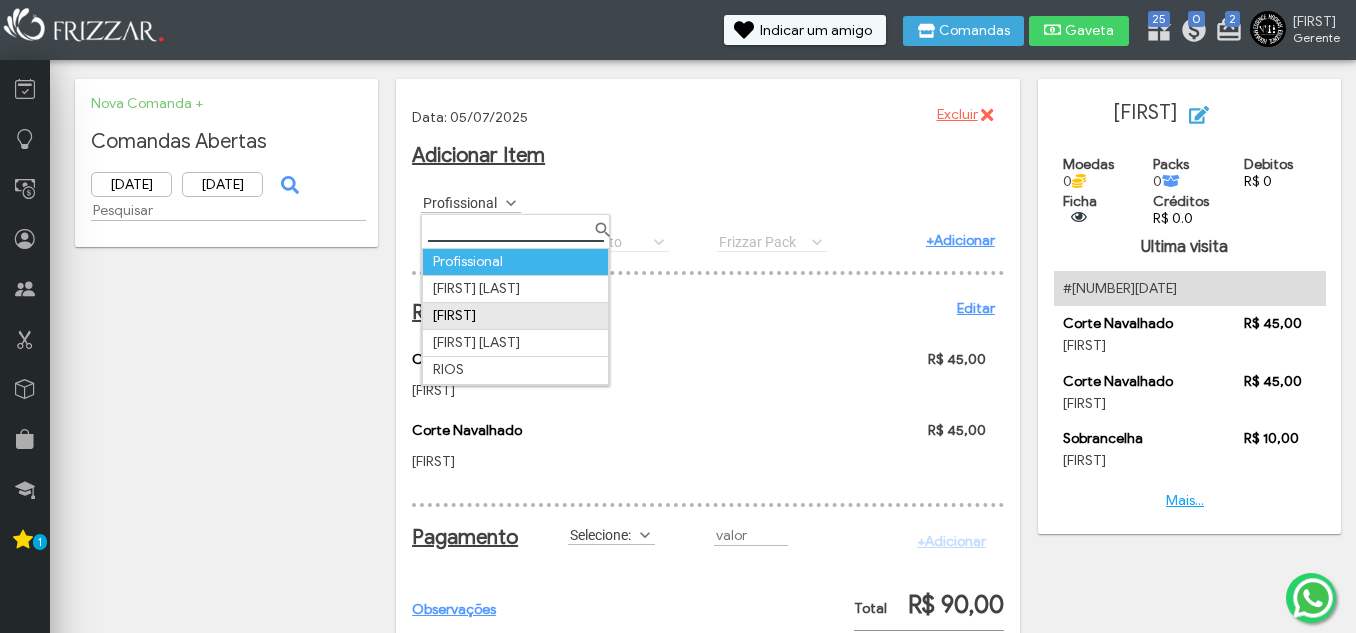 click on "MAURICIO" at bounding box center [516, 315] 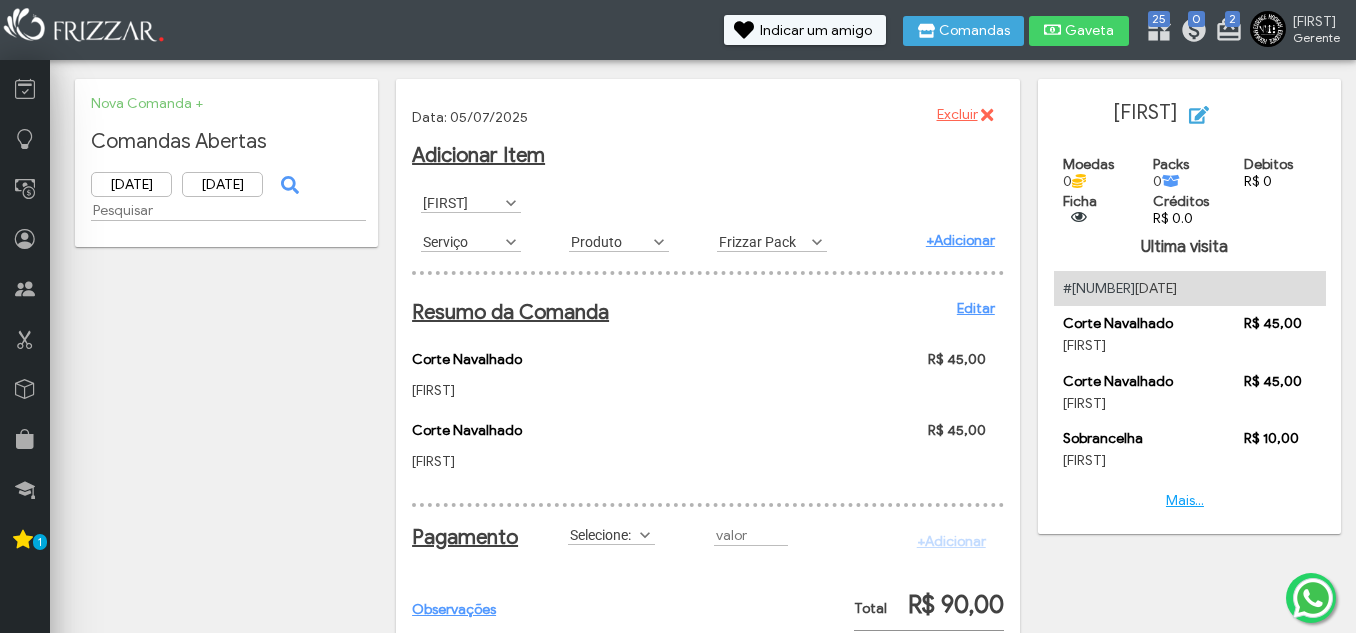 scroll, scrollTop: 11, scrollLeft: 89, axis: both 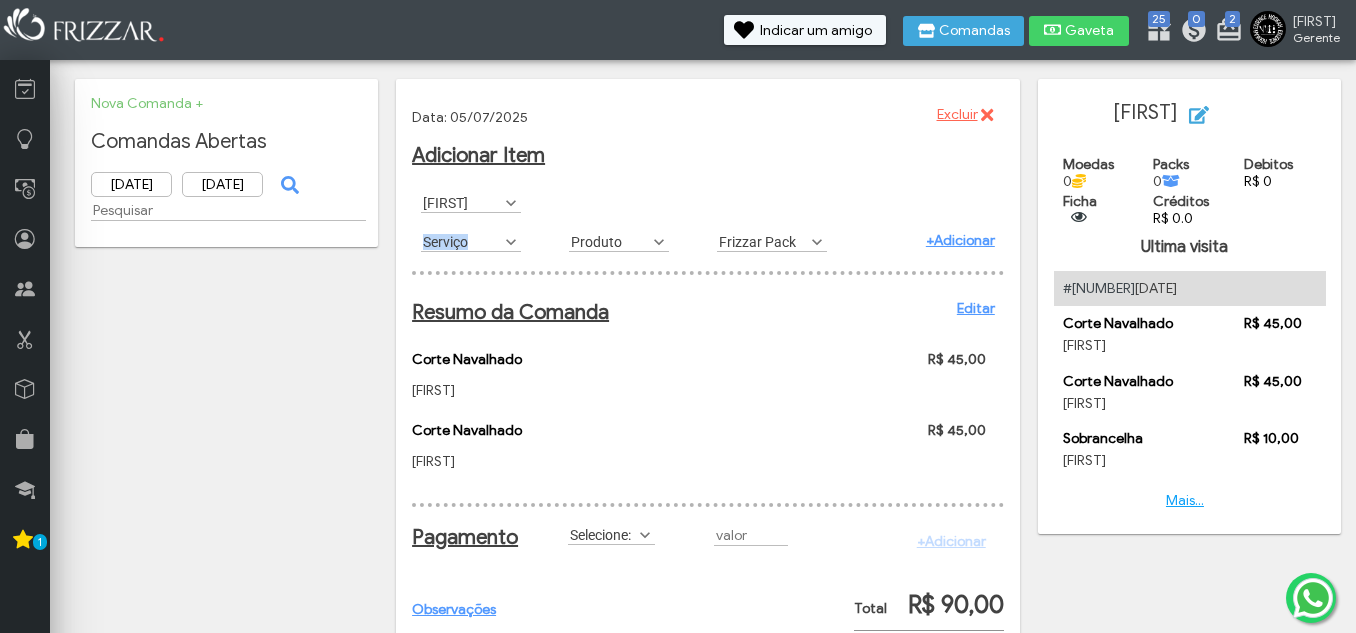 click on "Serviço AGUA C/G AGUA S/G Barba Completa Barba Desenhada  Cabelo e Barba Corte Maquina Corte Militar  Corte Navalhado Corte Simples ENERGETICO MONSTER  LONG  Luzes  Pintura  Plano Cabelo e Barba  Plano Corte Navalhado Plano Corte Simples Platinado  REFRI 600ML REFRI LATA  Sobrancelha  Serviço" at bounding box center [486, 241] 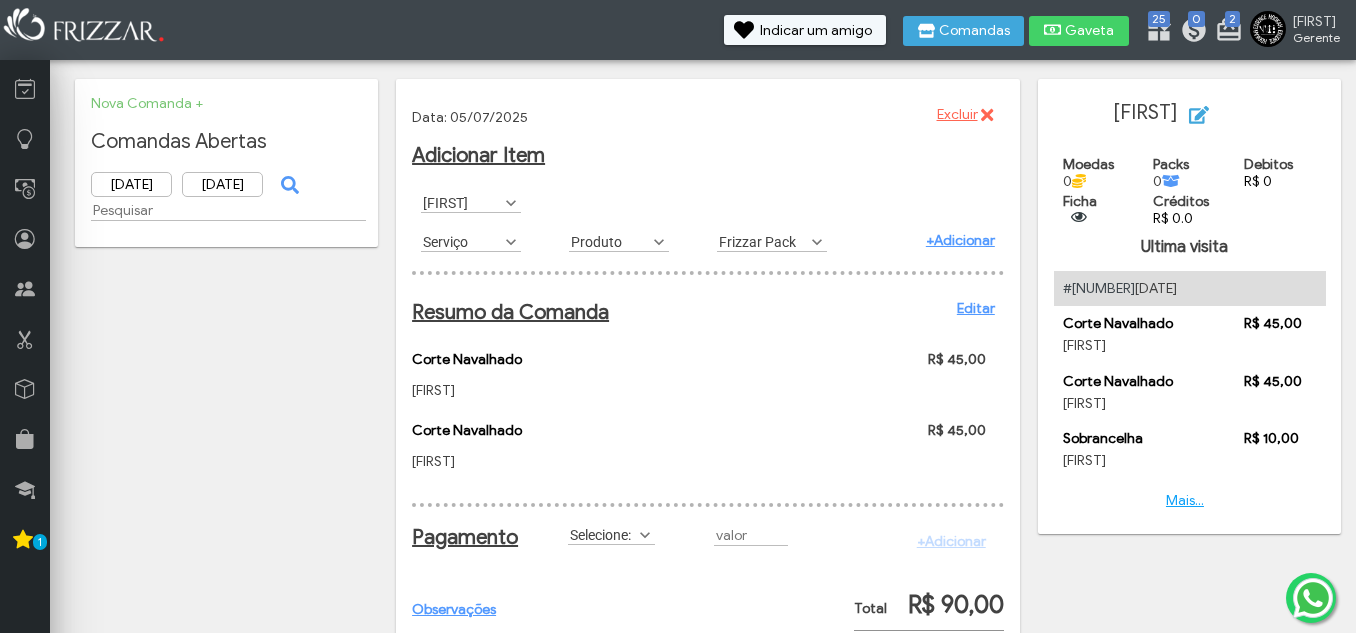 click at bounding box center [511, 242] 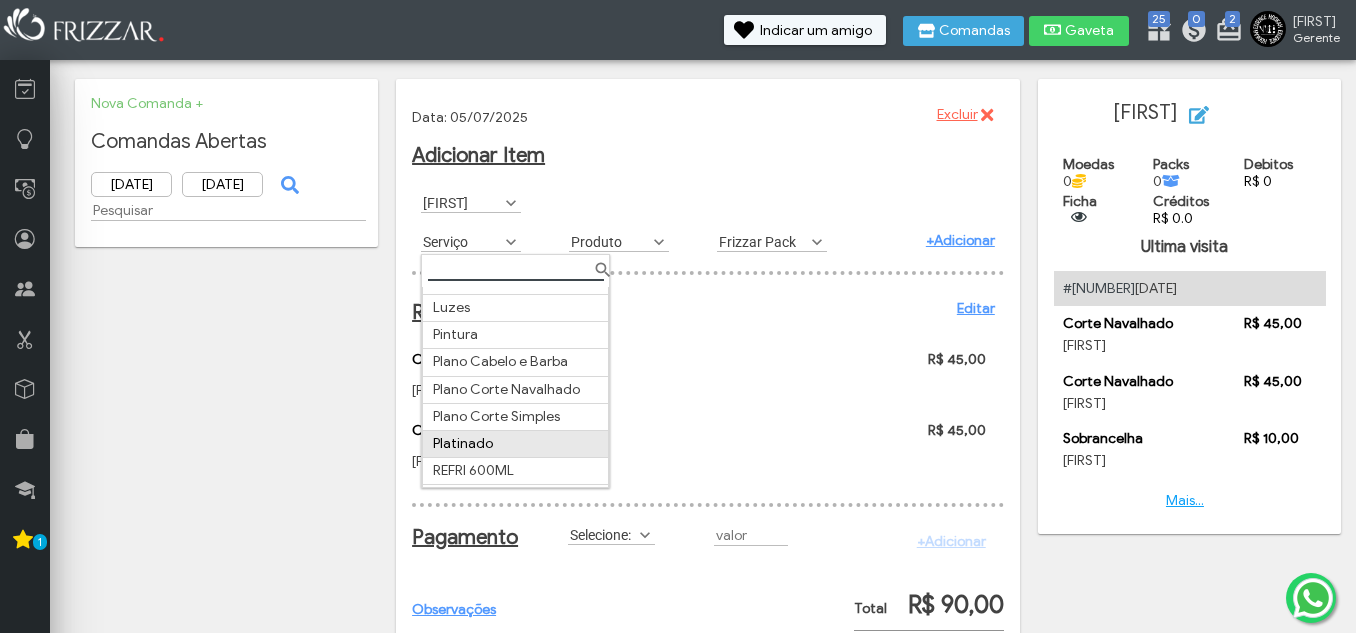 scroll, scrollTop: 372, scrollLeft: 0, axis: vertical 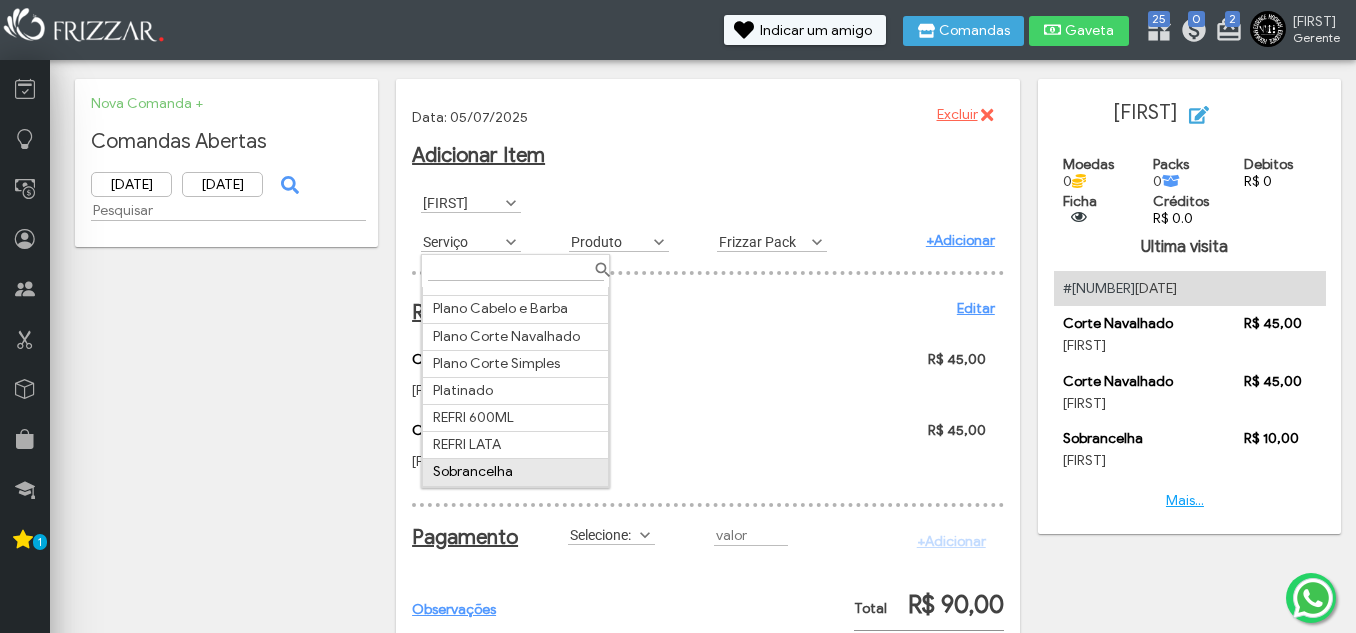 click on "Sobrancelha" at bounding box center (516, 472) 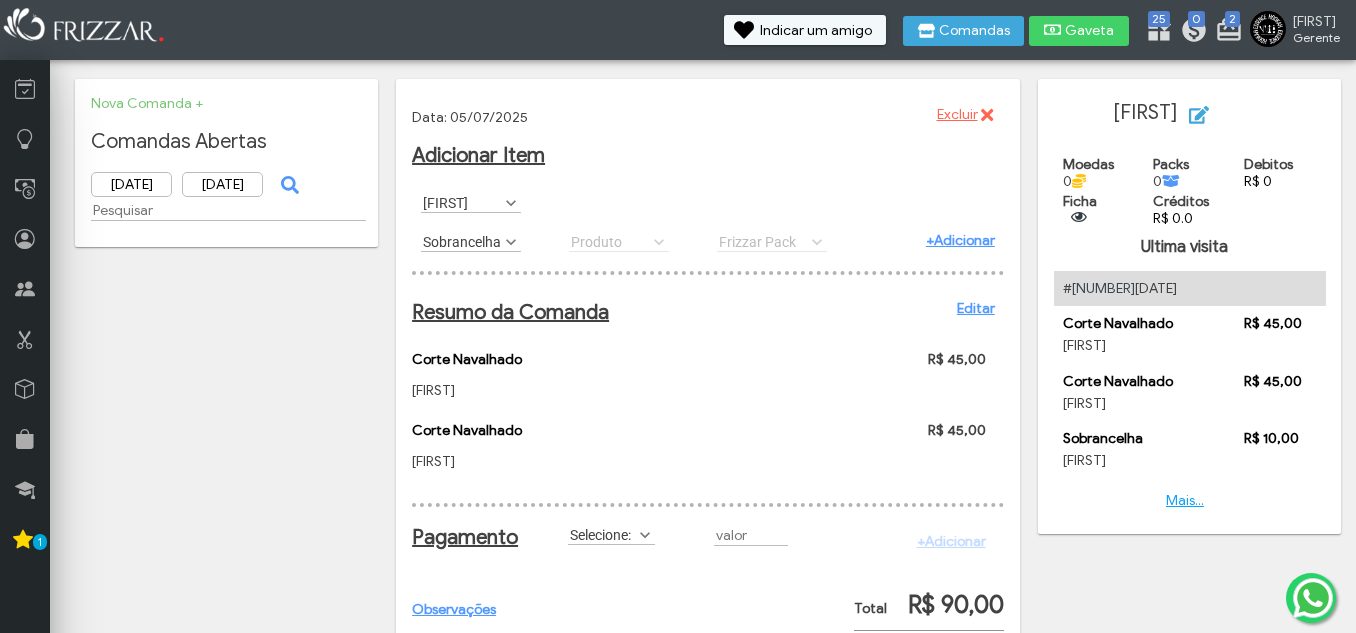 click on "+Adicionar" at bounding box center (960, 240) 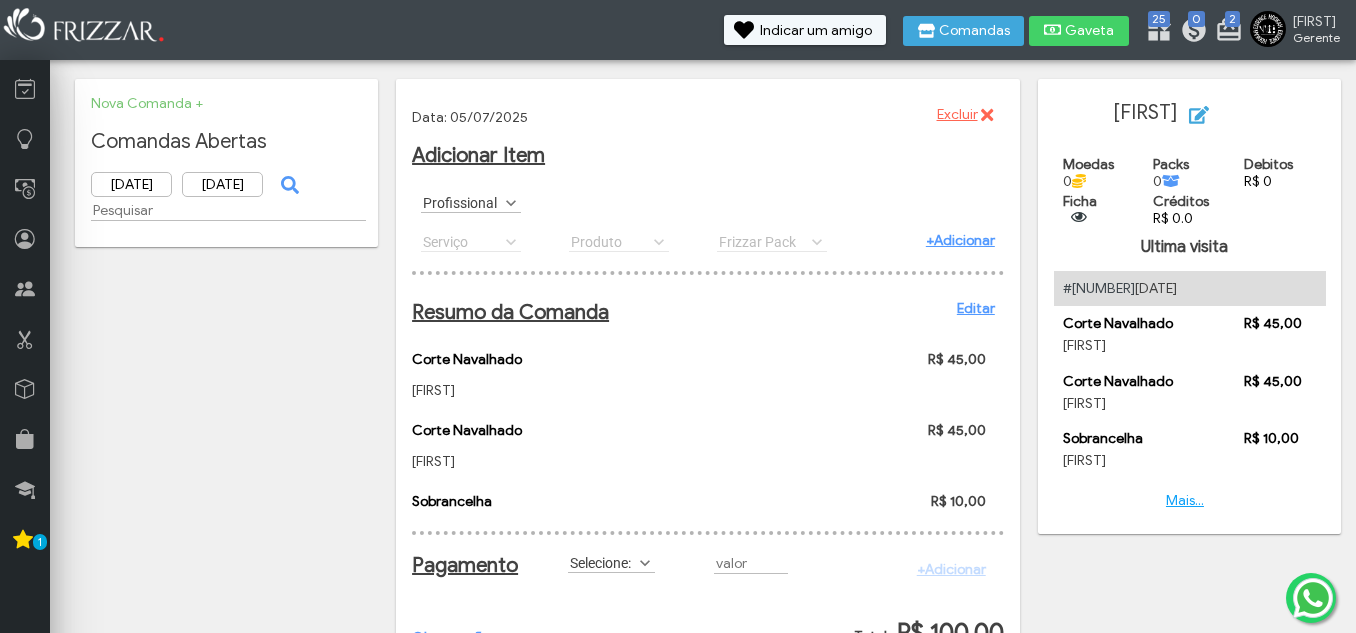 scroll, scrollTop: 49, scrollLeft: 0, axis: vertical 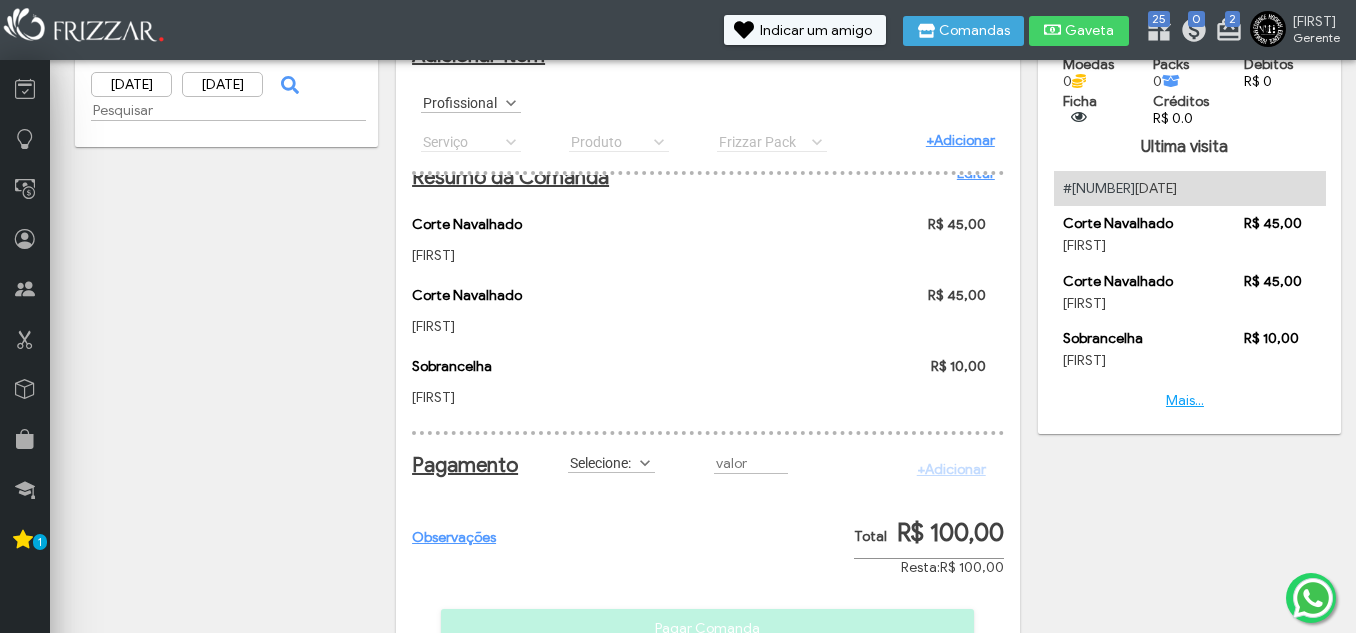 click on "Selecione:" at bounding box center (602, 462) 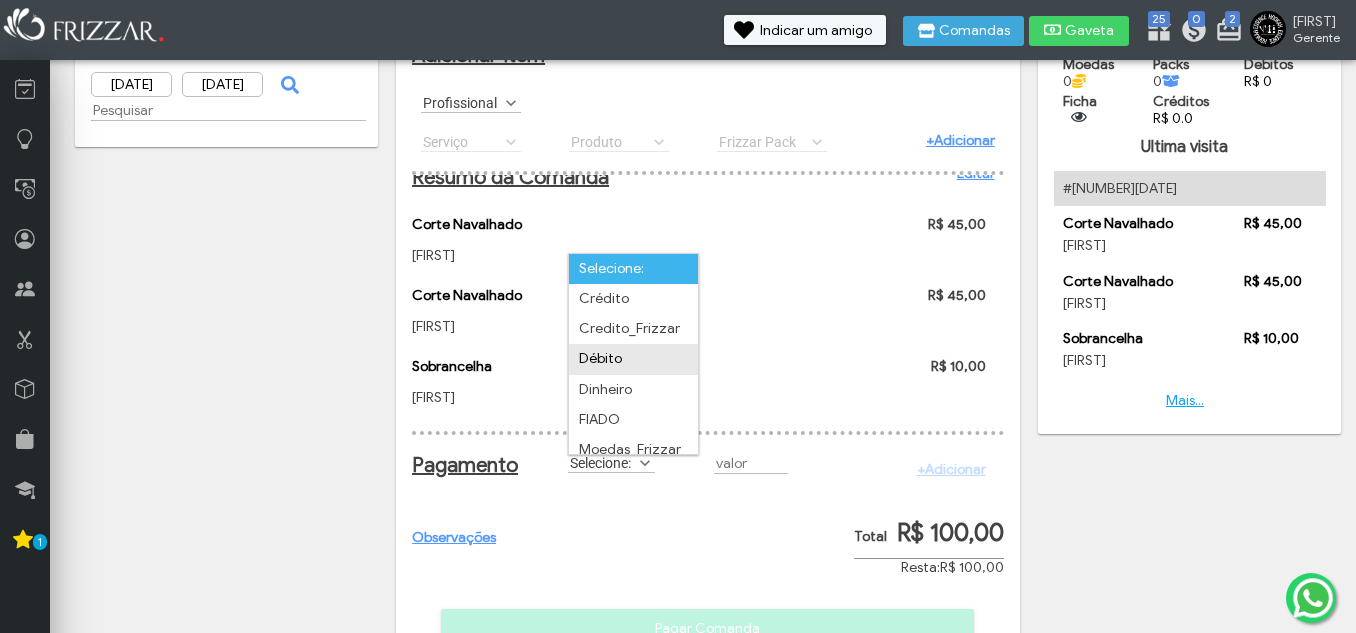 click on "Débito" at bounding box center (633, 359) 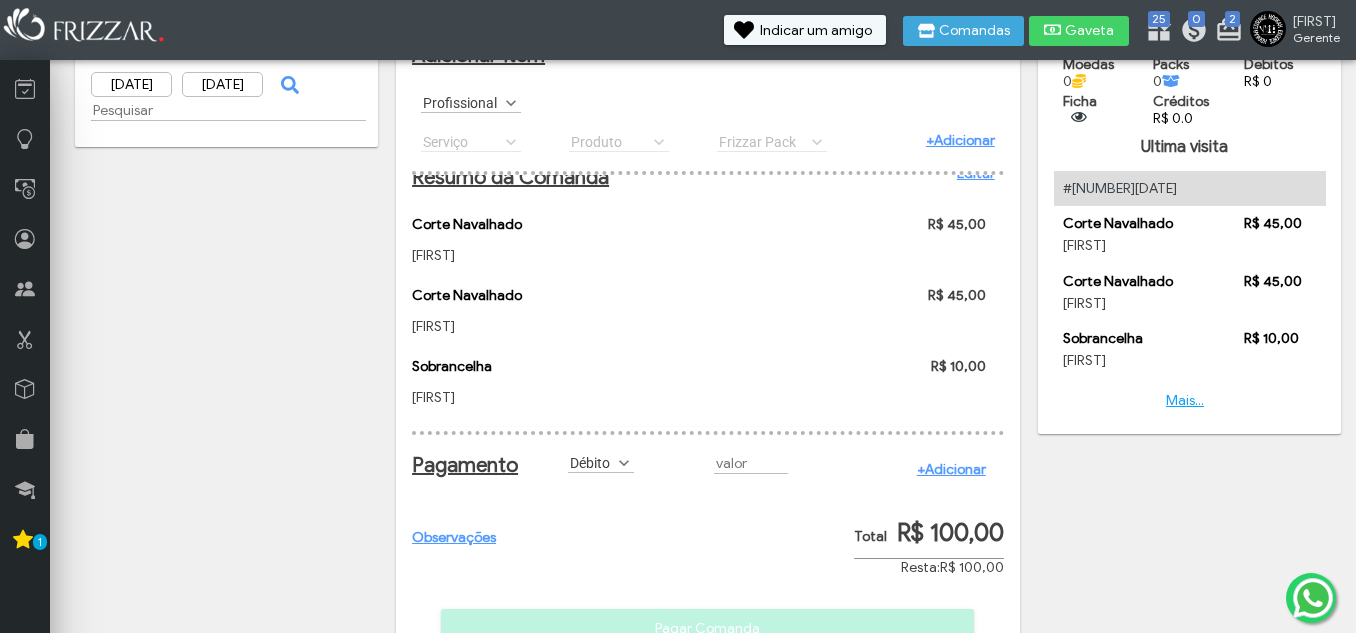 click on "+Adicionar" at bounding box center (951, 469) 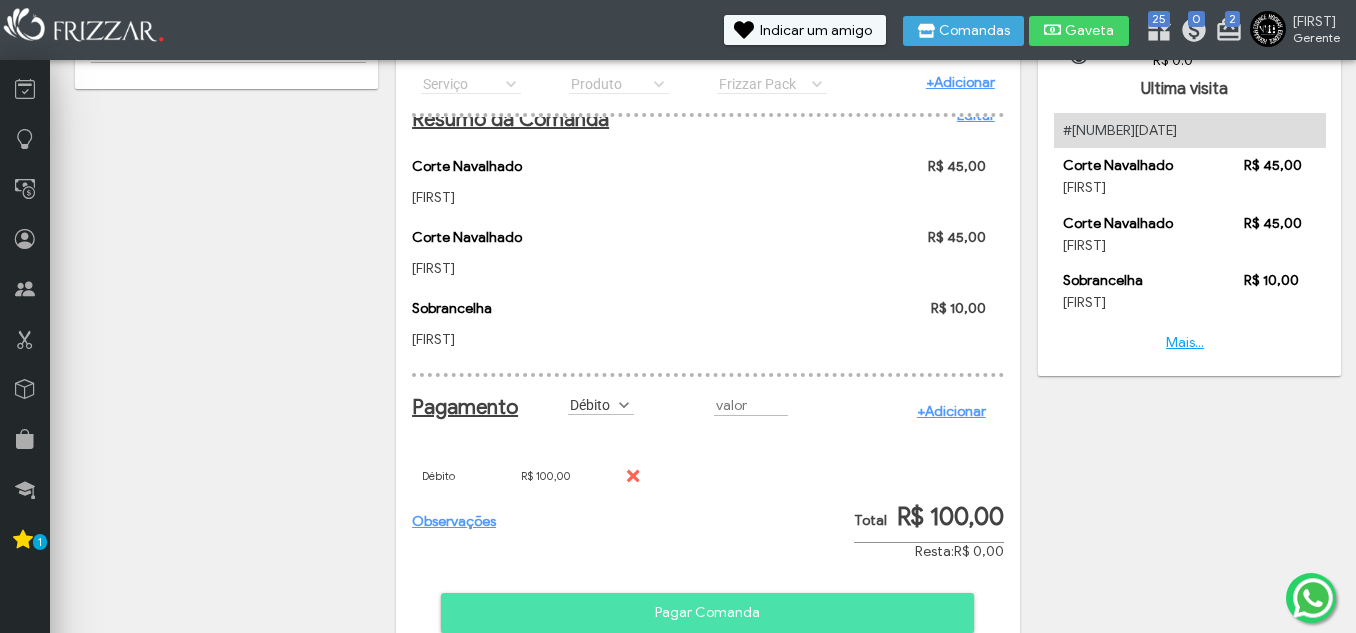scroll, scrollTop: 211, scrollLeft: 0, axis: vertical 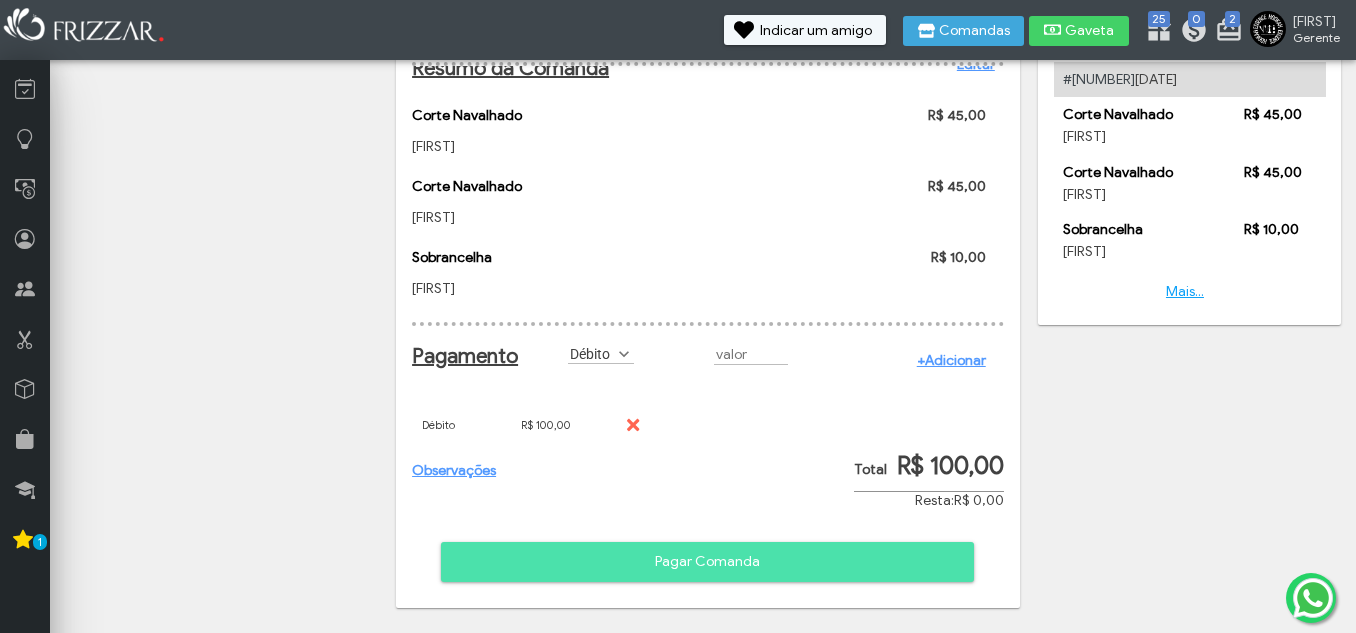 click on "Observações Pagar Comanda" at bounding box center (708, 317) 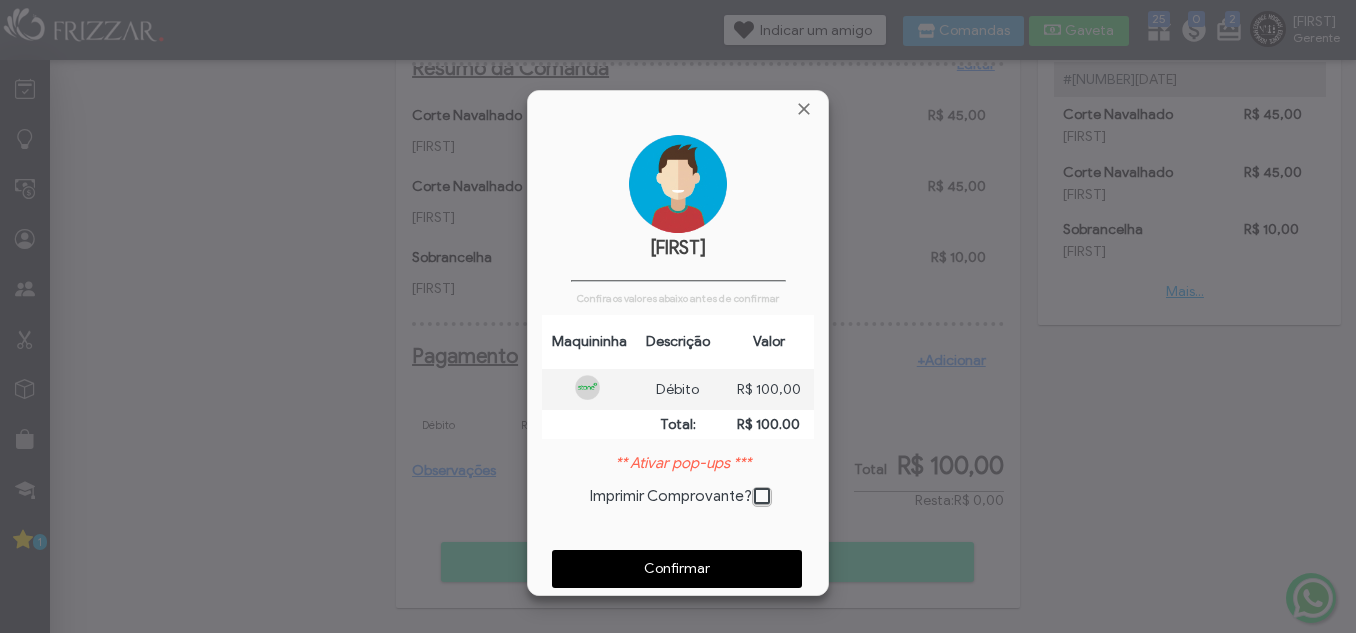 scroll, scrollTop: 10, scrollLeft: 11, axis: both 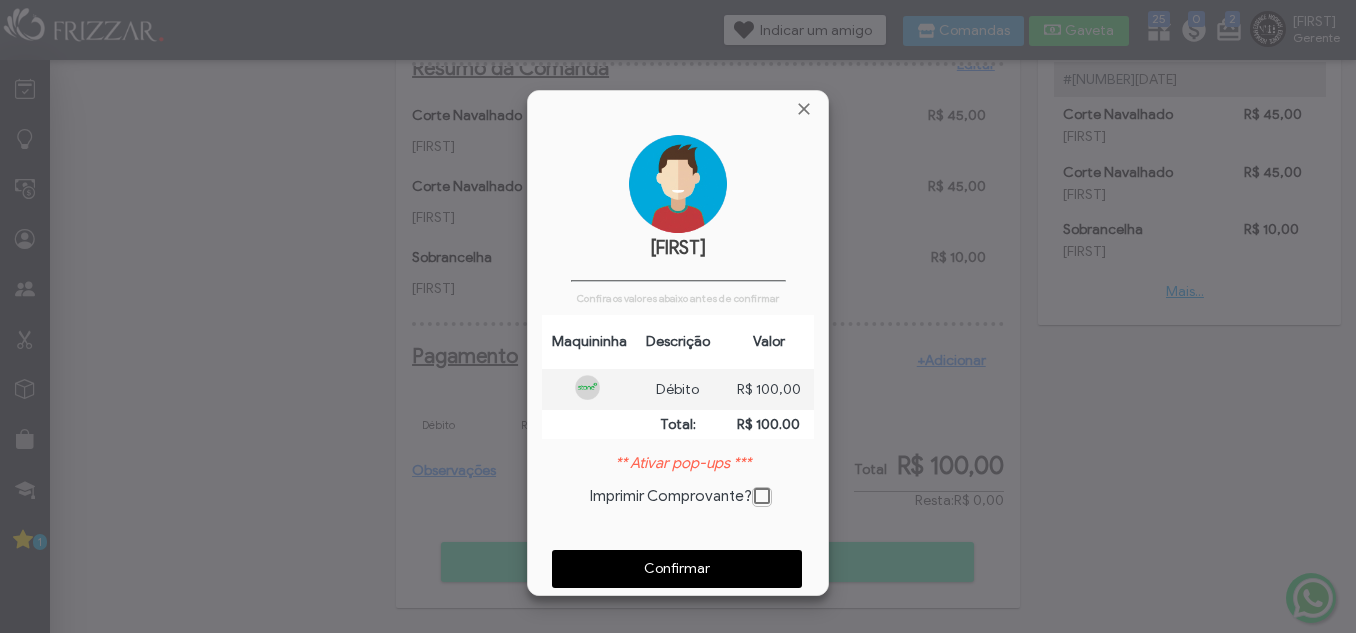 click on "Confirmar" at bounding box center [677, 569] 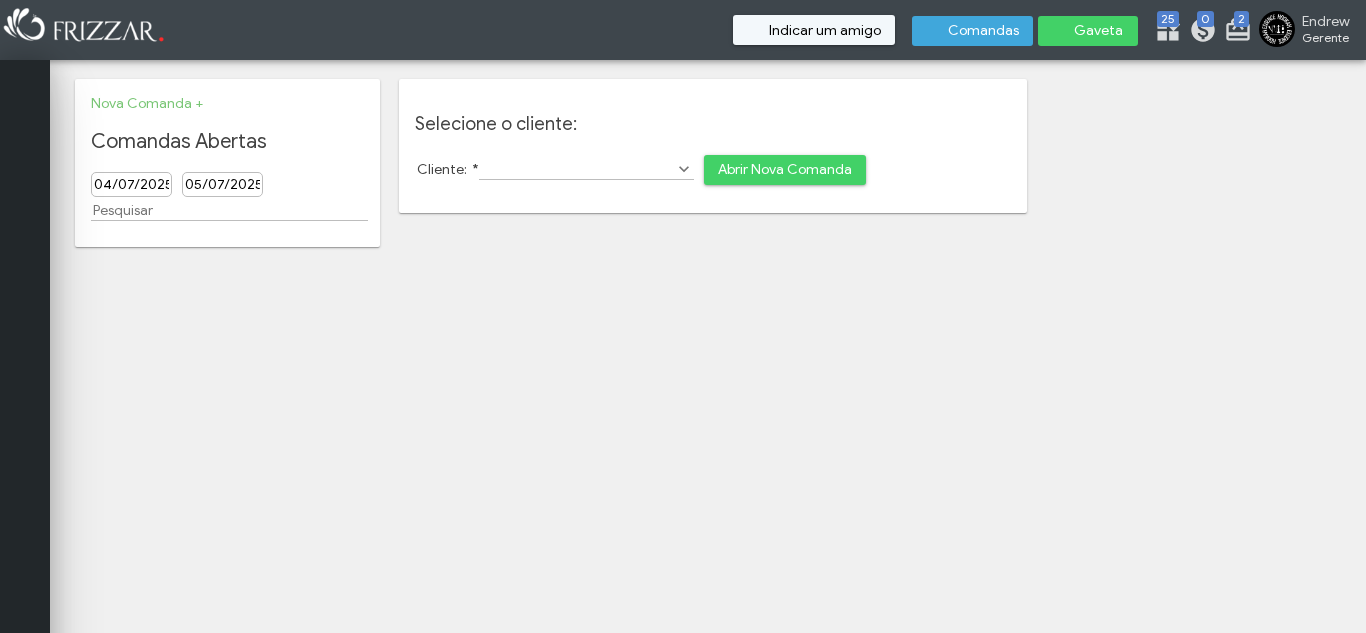 scroll, scrollTop: 0, scrollLeft: 0, axis: both 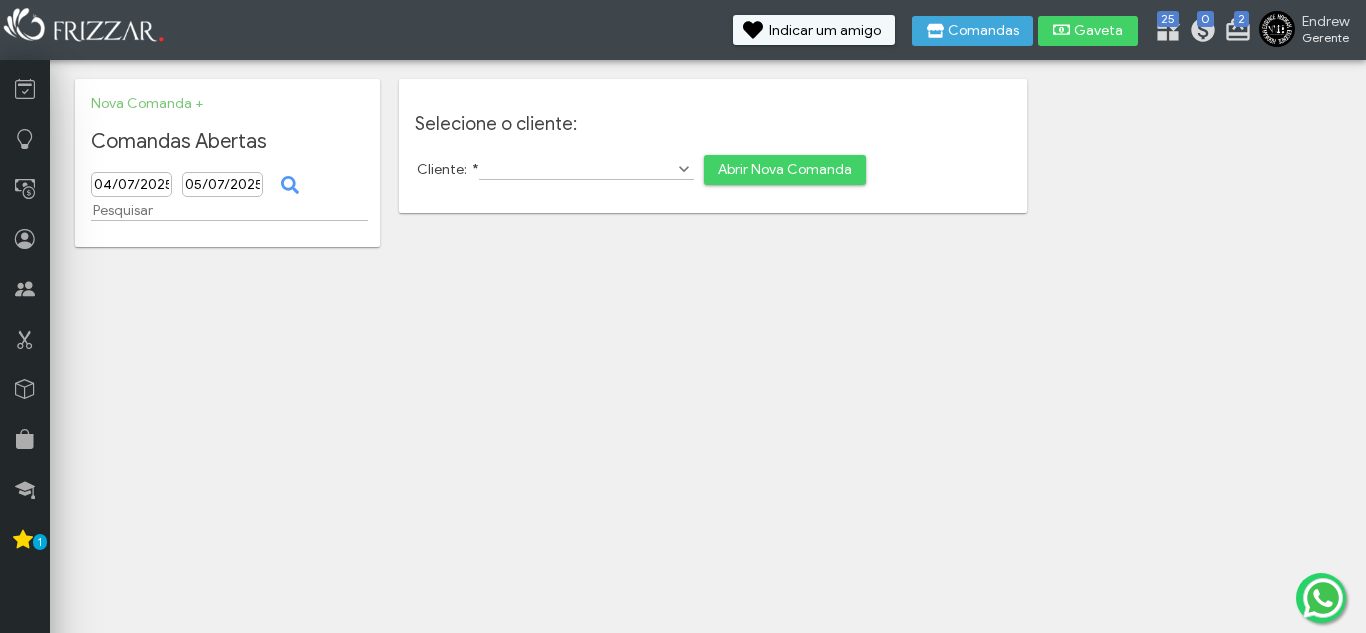 click at bounding box center (1062, 30) 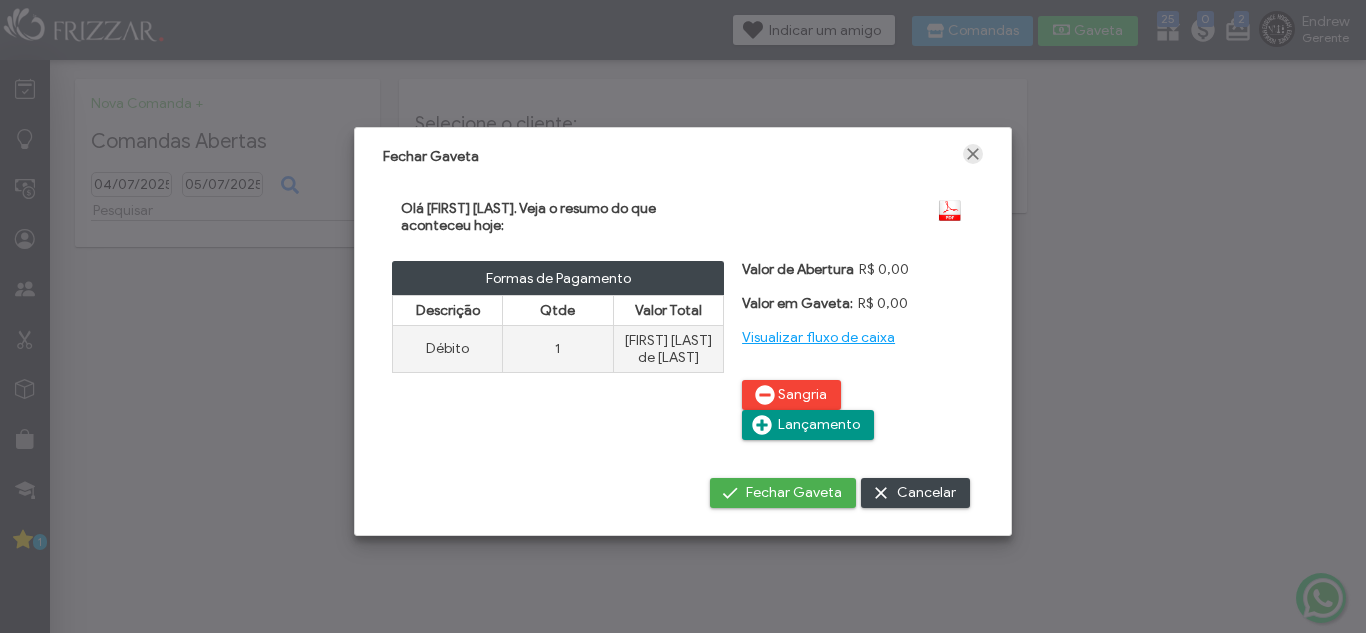 click at bounding box center (973, 154) 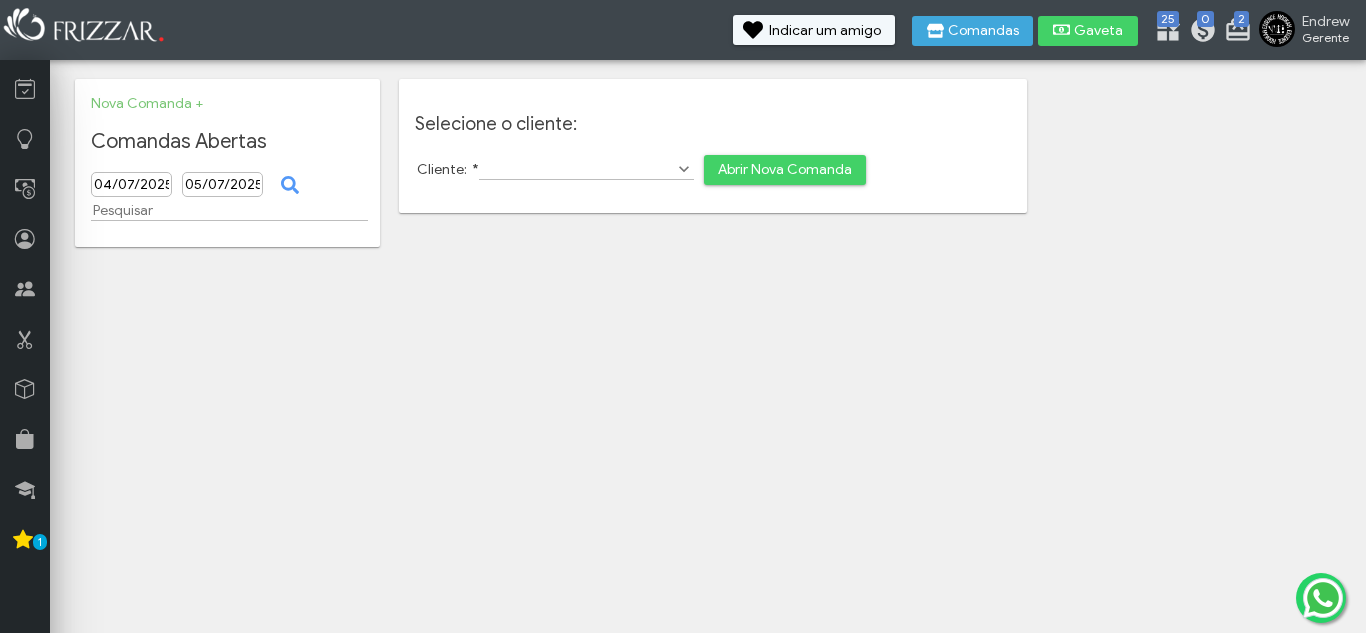 click on "Cliente: *" at bounding box center (586, 169) 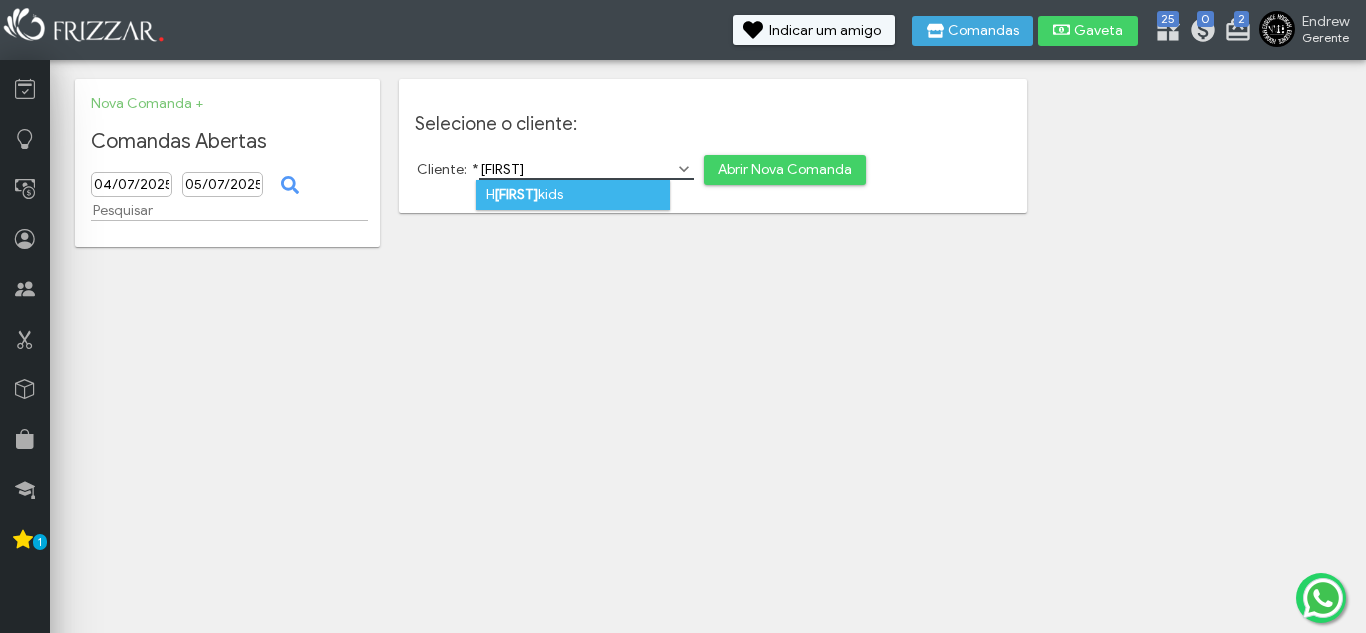 type on "italo" 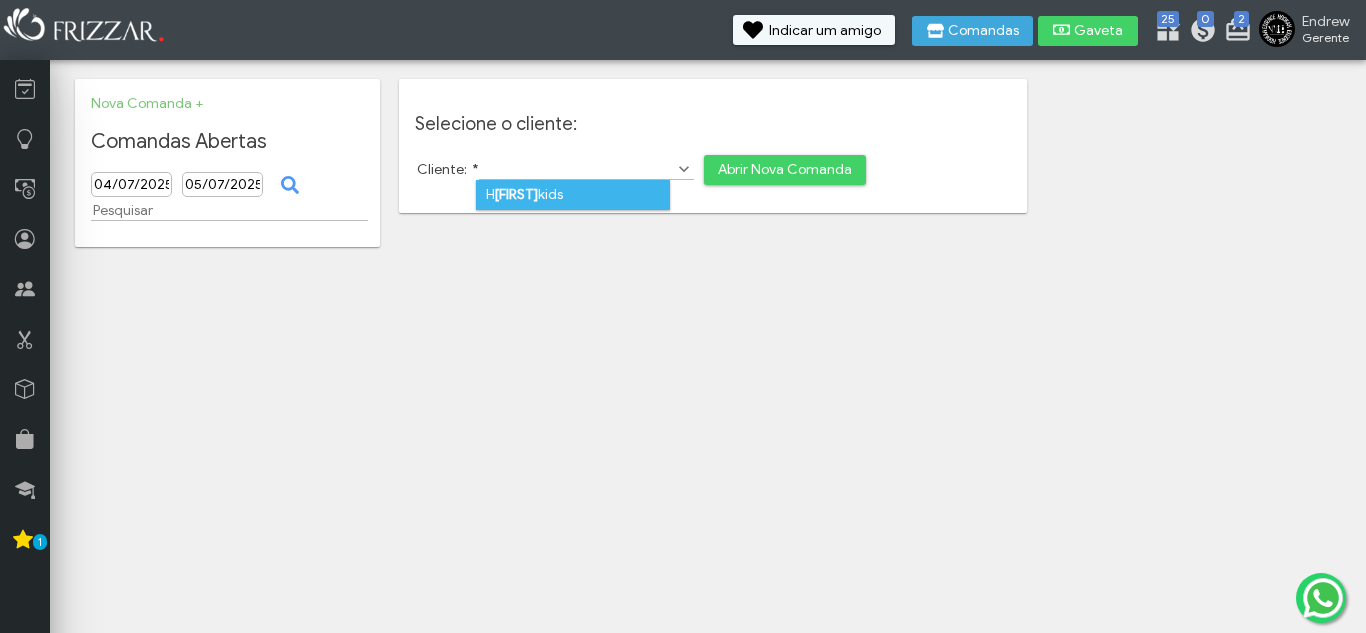 click on "H italo  kids" at bounding box center (573, 195) 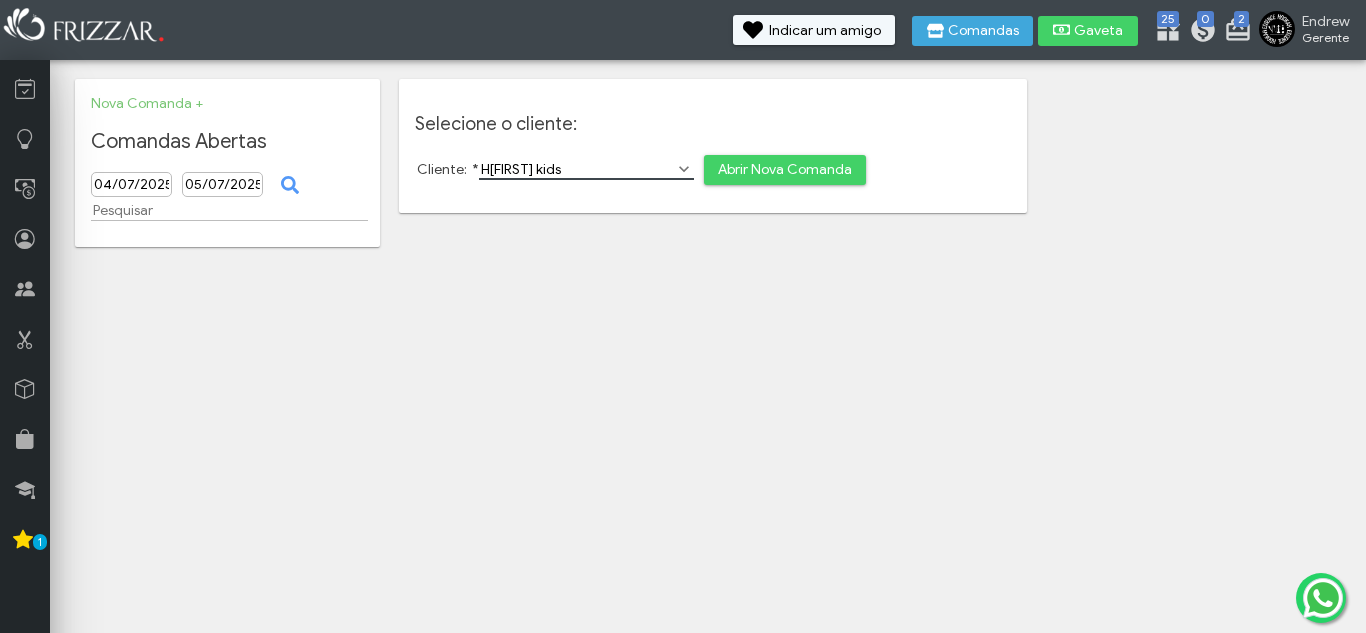 click on "Abrir Nova Comanda" at bounding box center (785, 170) 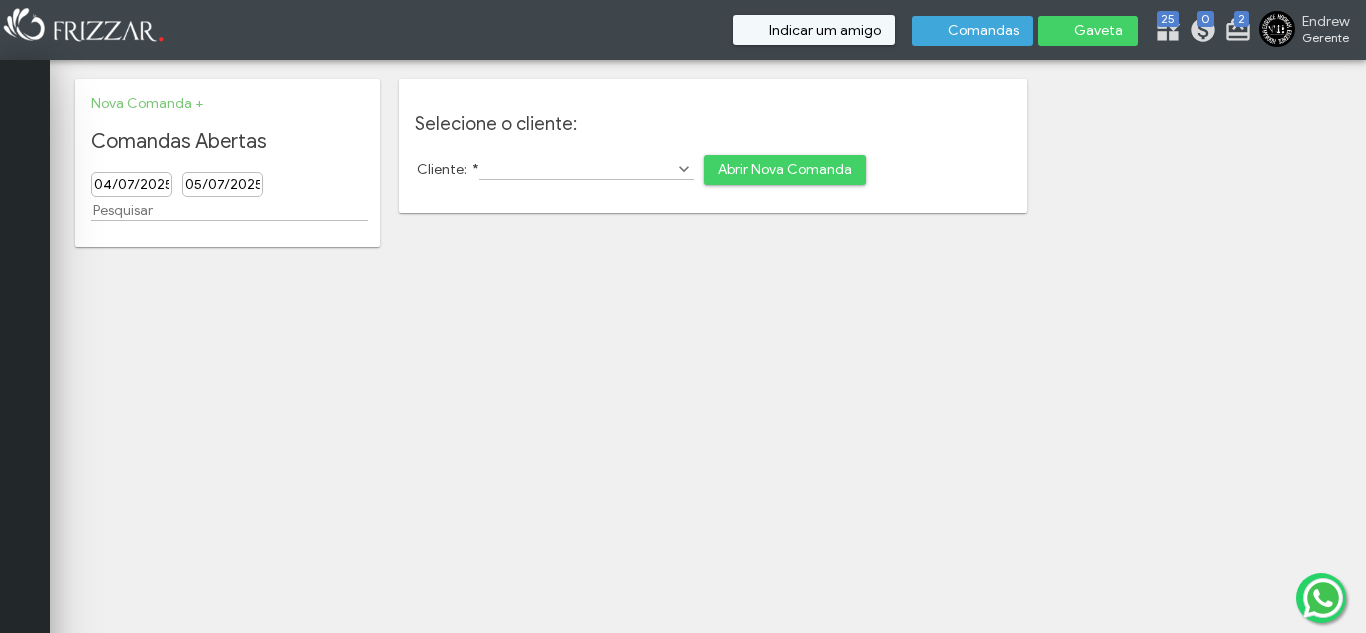 scroll, scrollTop: 0, scrollLeft: 0, axis: both 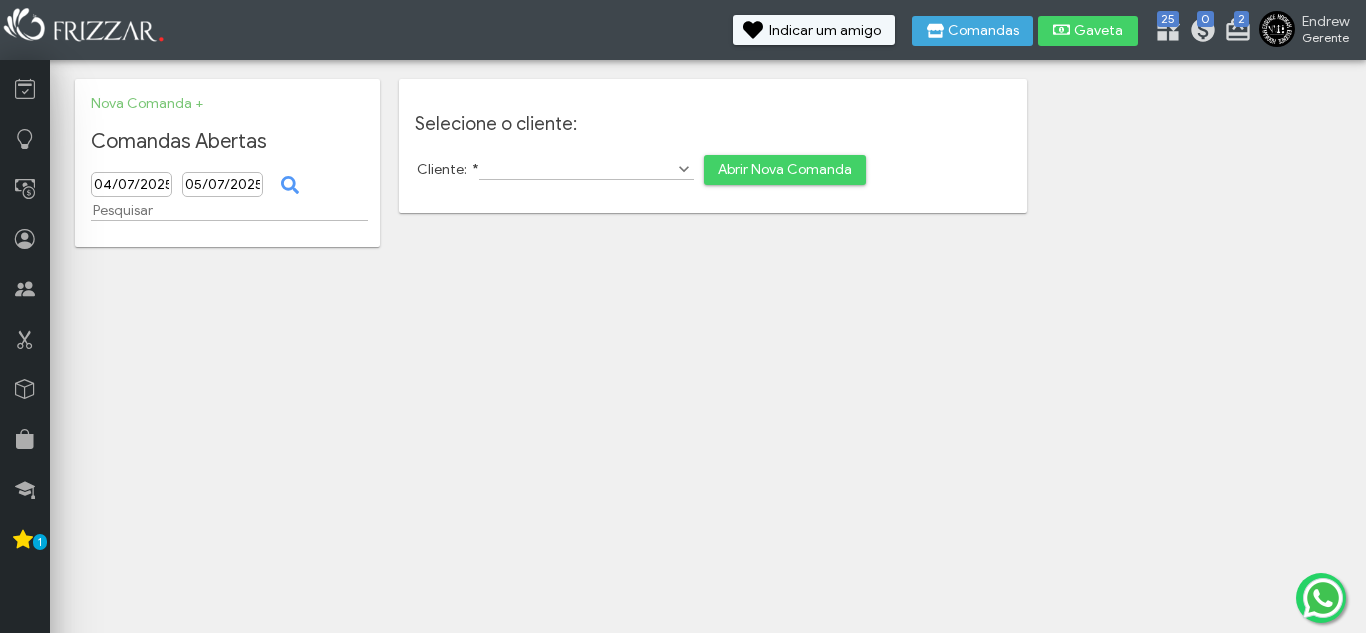 click on "Cliente: *" at bounding box center (586, 169) 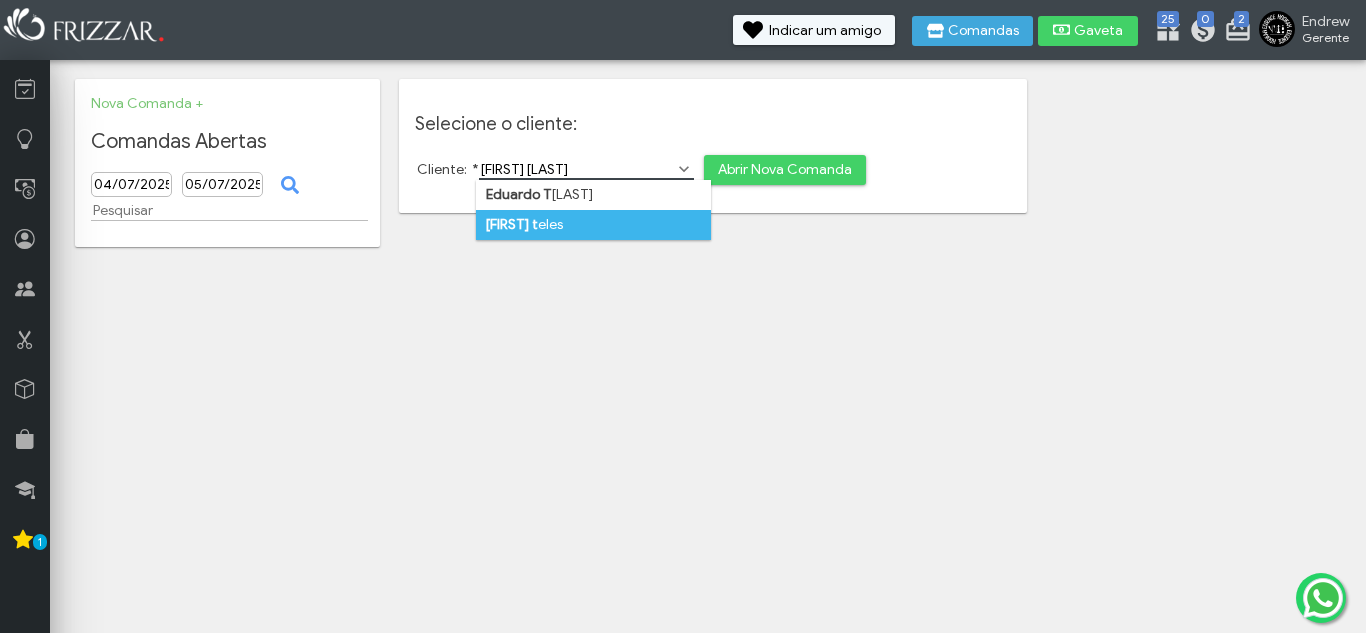 type on "eduardo t" 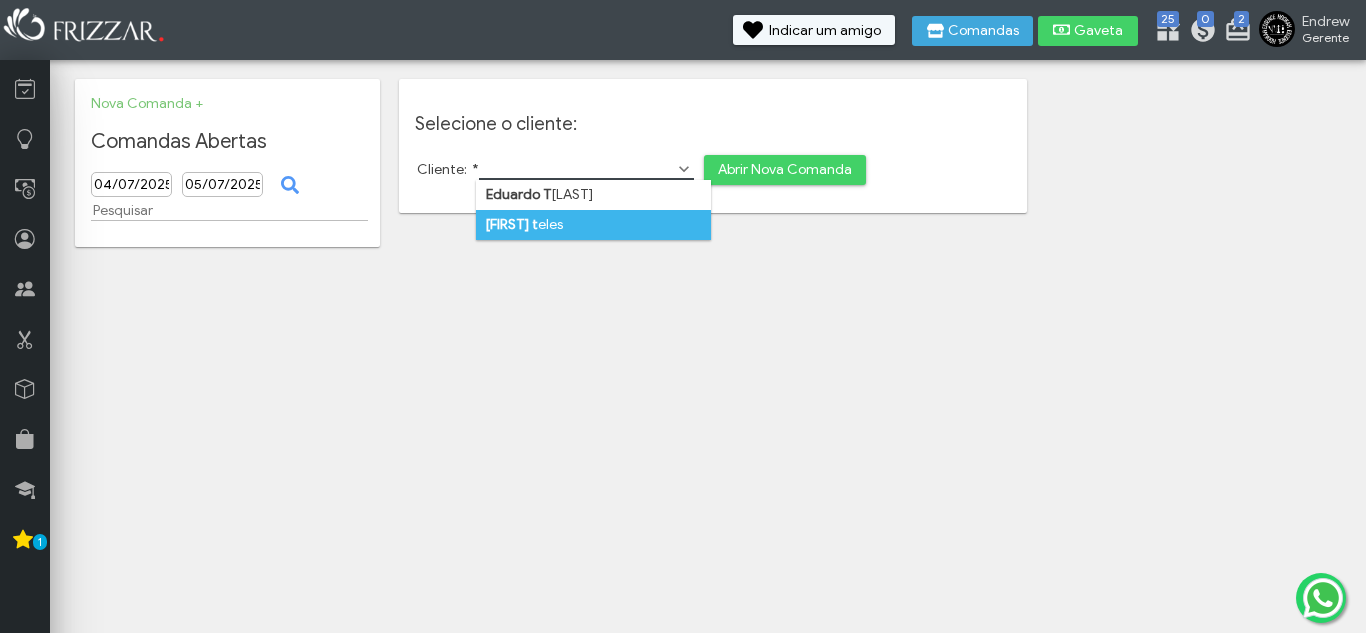 click on "eduardo   t eles" at bounding box center [593, 225] 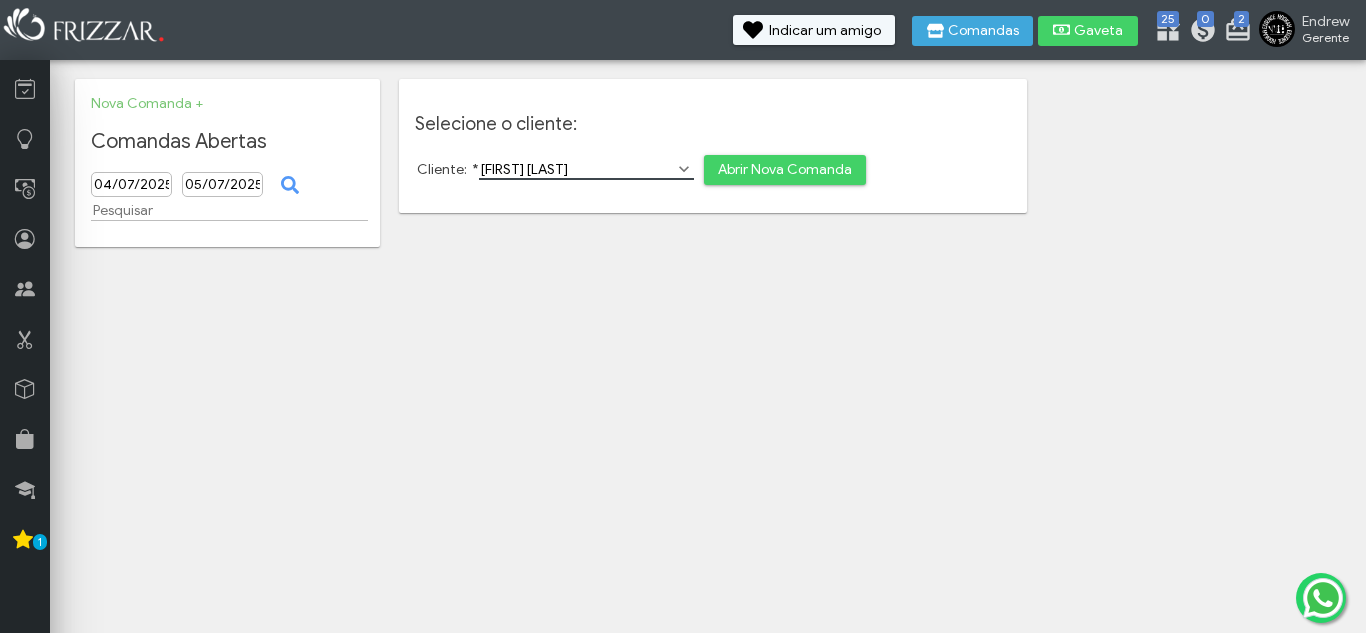 click on "Abrir Nova Comanda" at bounding box center [785, 170] 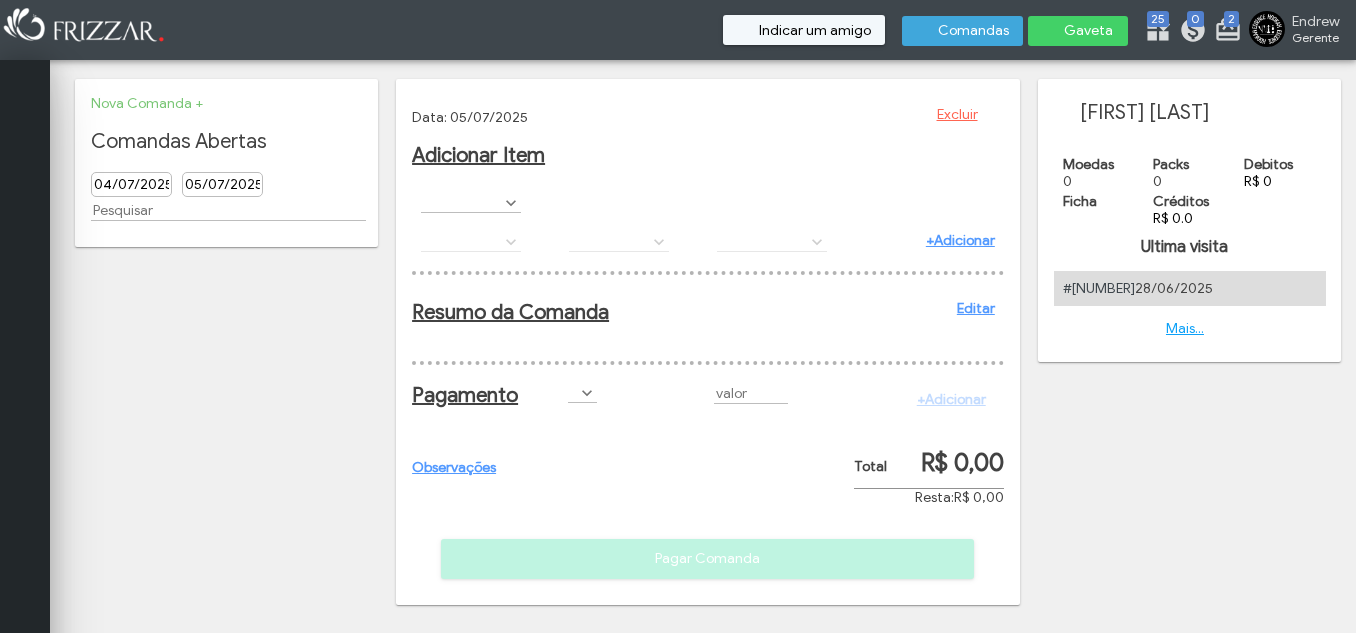 scroll, scrollTop: 0, scrollLeft: 0, axis: both 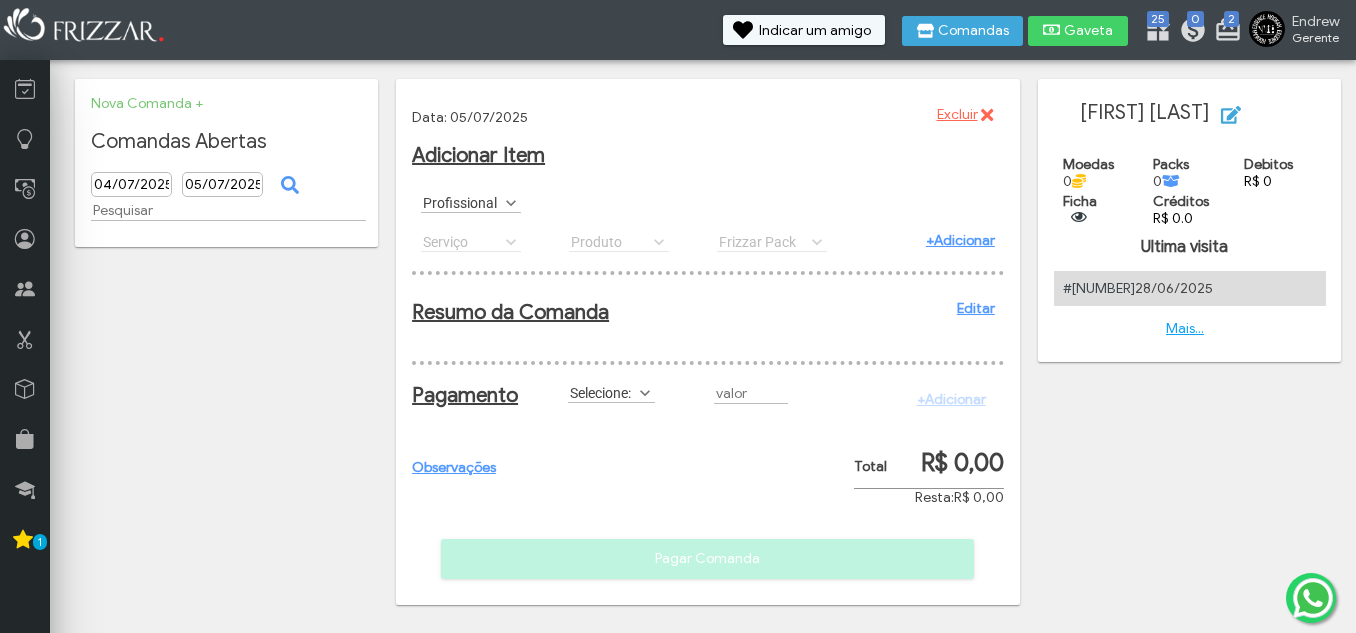 click on "Selecione:" at bounding box center (602, 392) 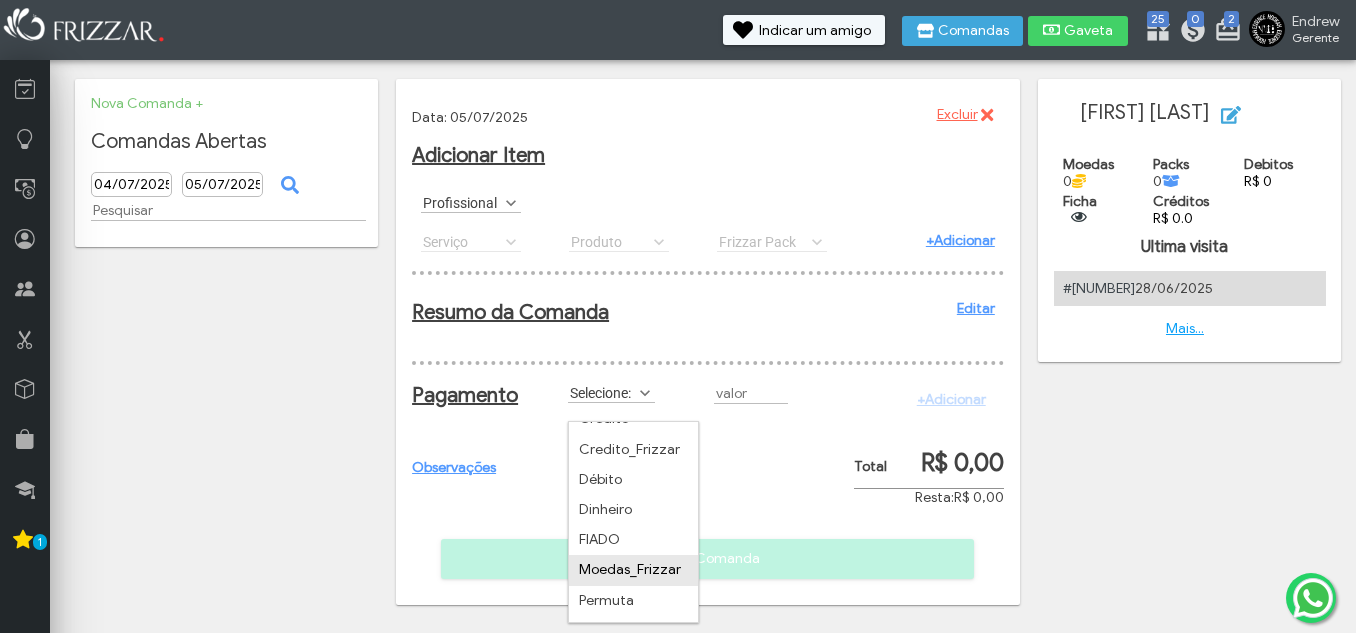 scroll, scrollTop: 72, scrollLeft: 0, axis: vertical 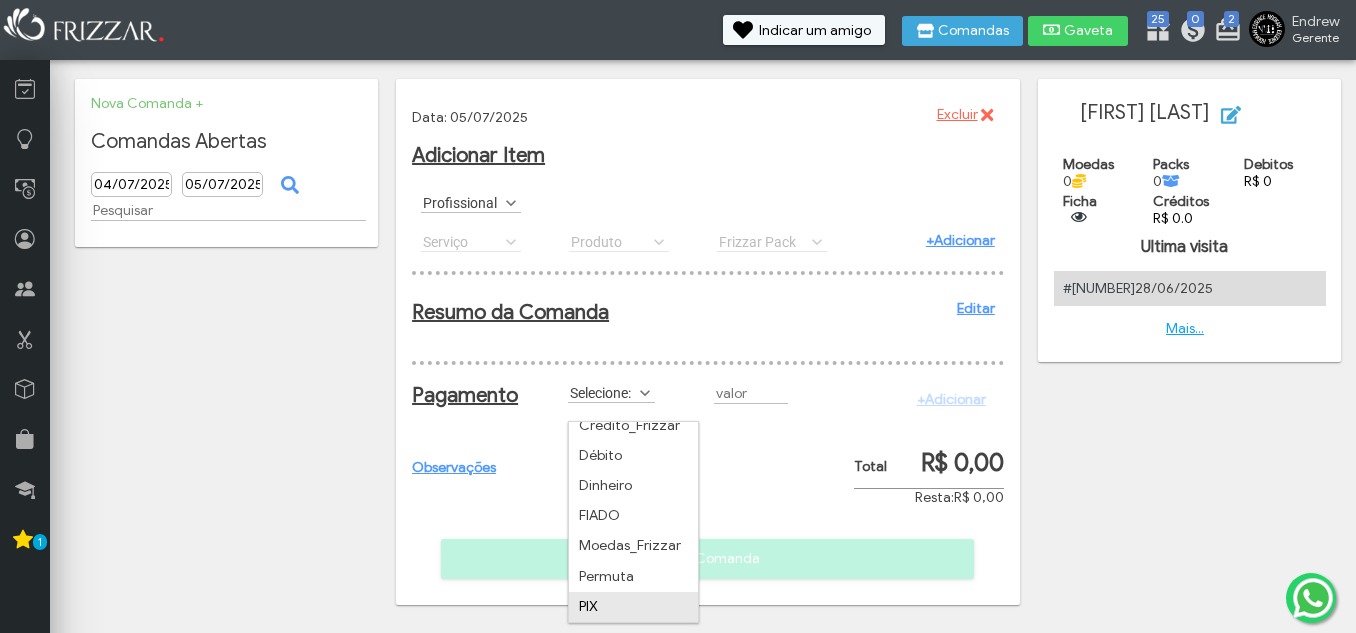 drag, startPoint x: 629, startPoint y: 606, endPoint x: 643, endPoint y: 581, distance: 28.653097 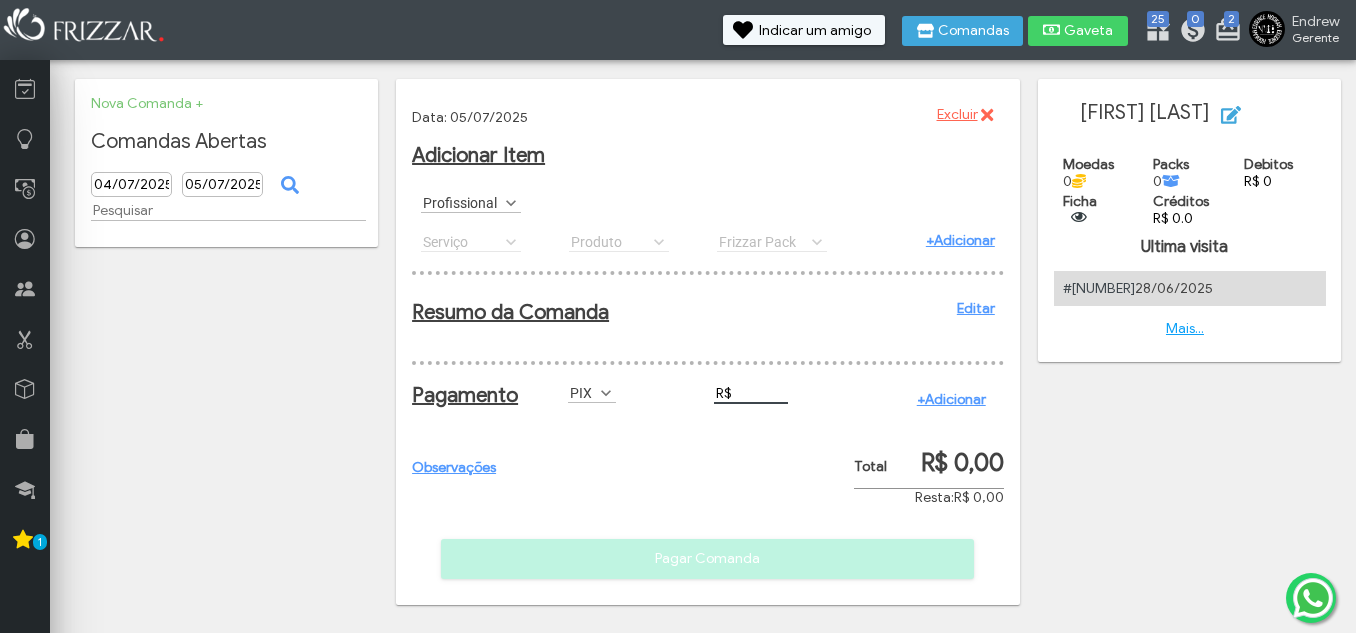 click on "R$" at bounding box center (751, 393) 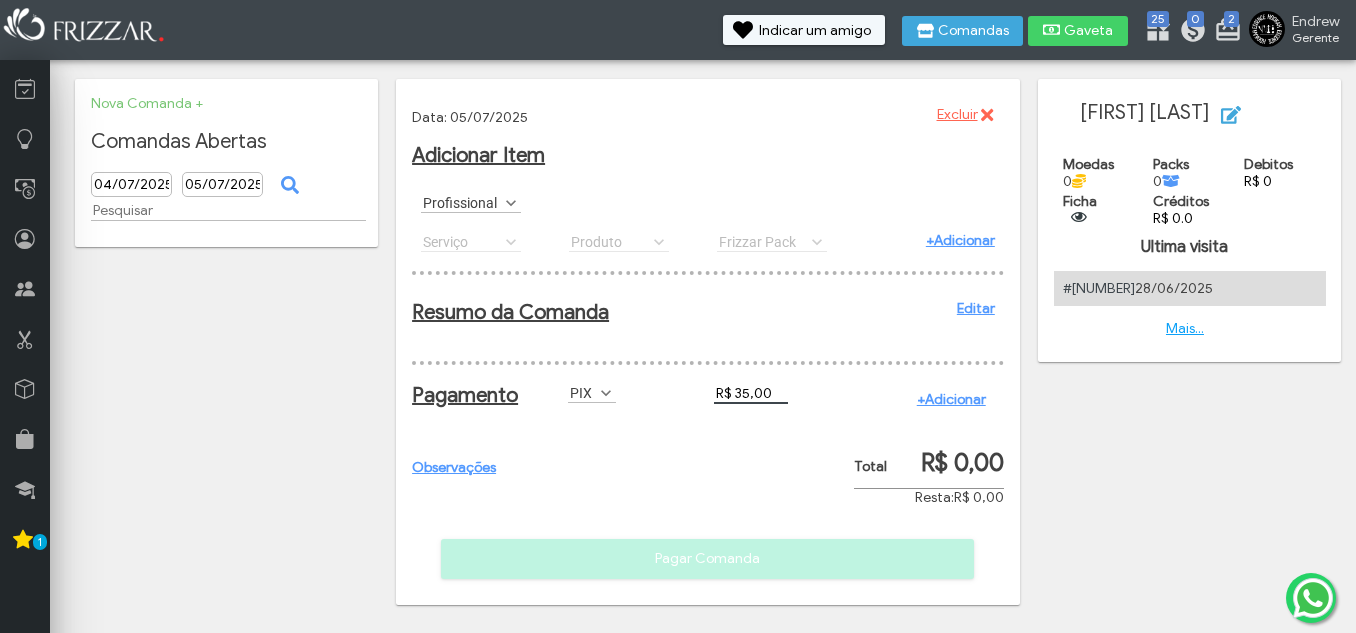 click on "+Adicionar" at bounding box center (951, 399) 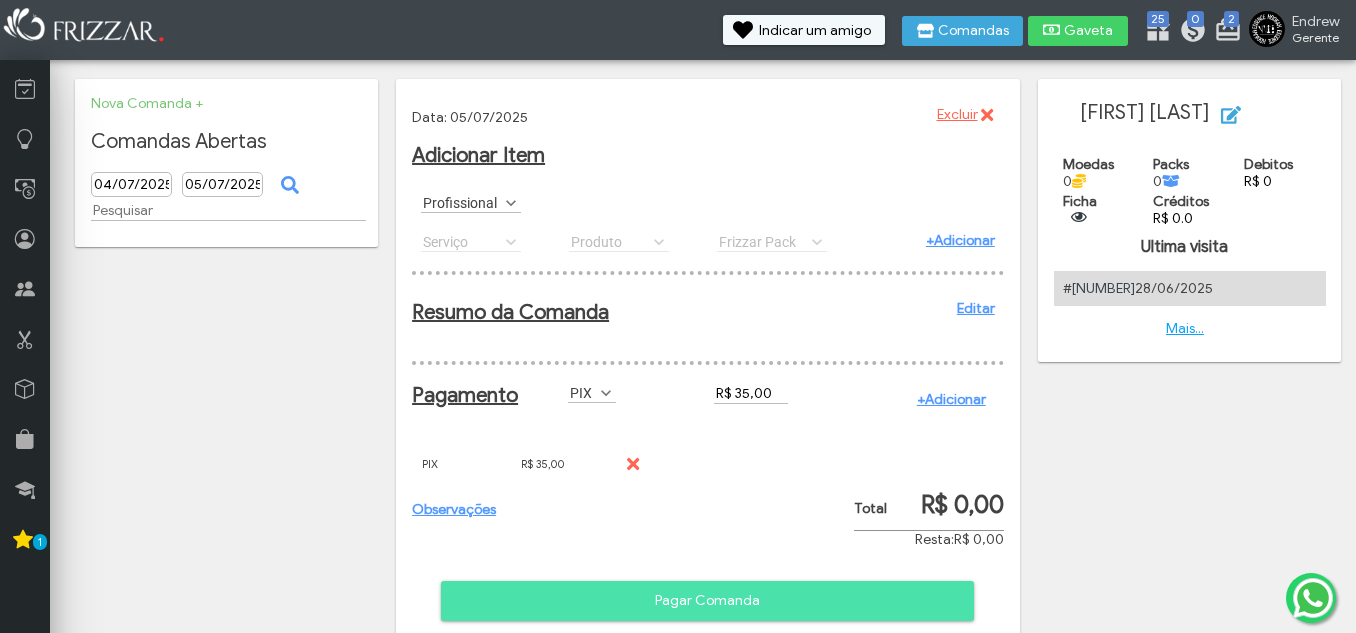 click on "Pagar Comanda" at bounding box center (707, 601) 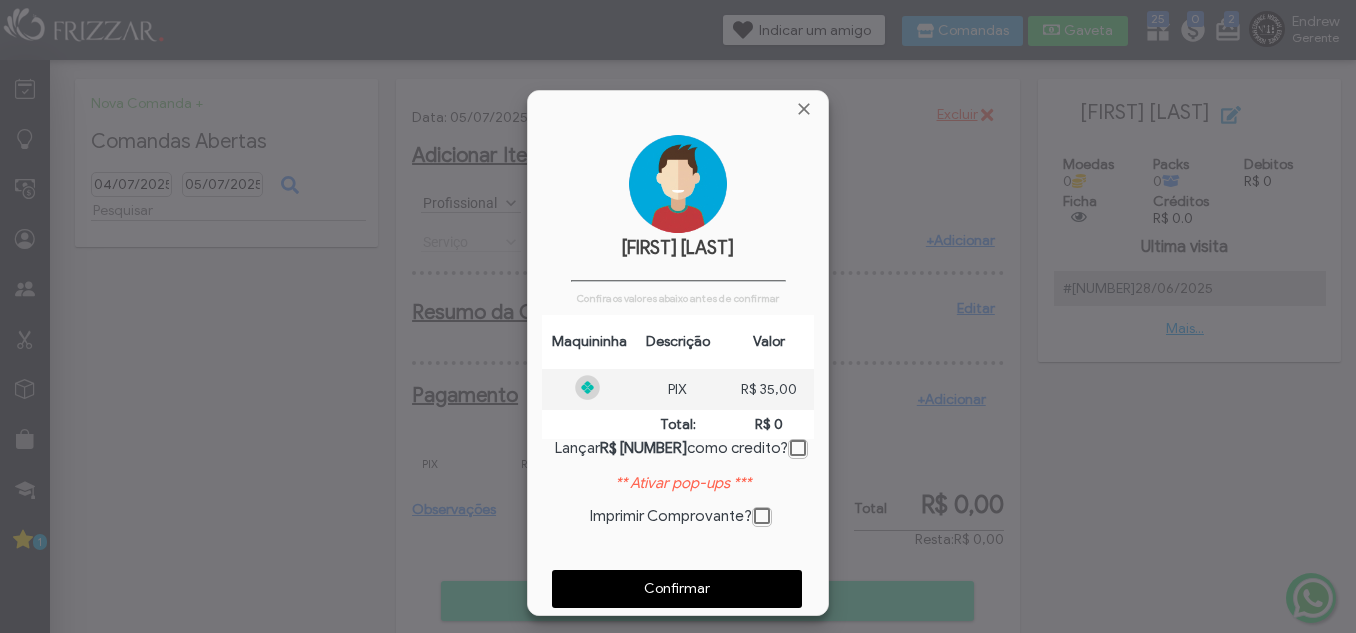 scroll, scrollTop: 10, scrollLeft: 11, axis: both 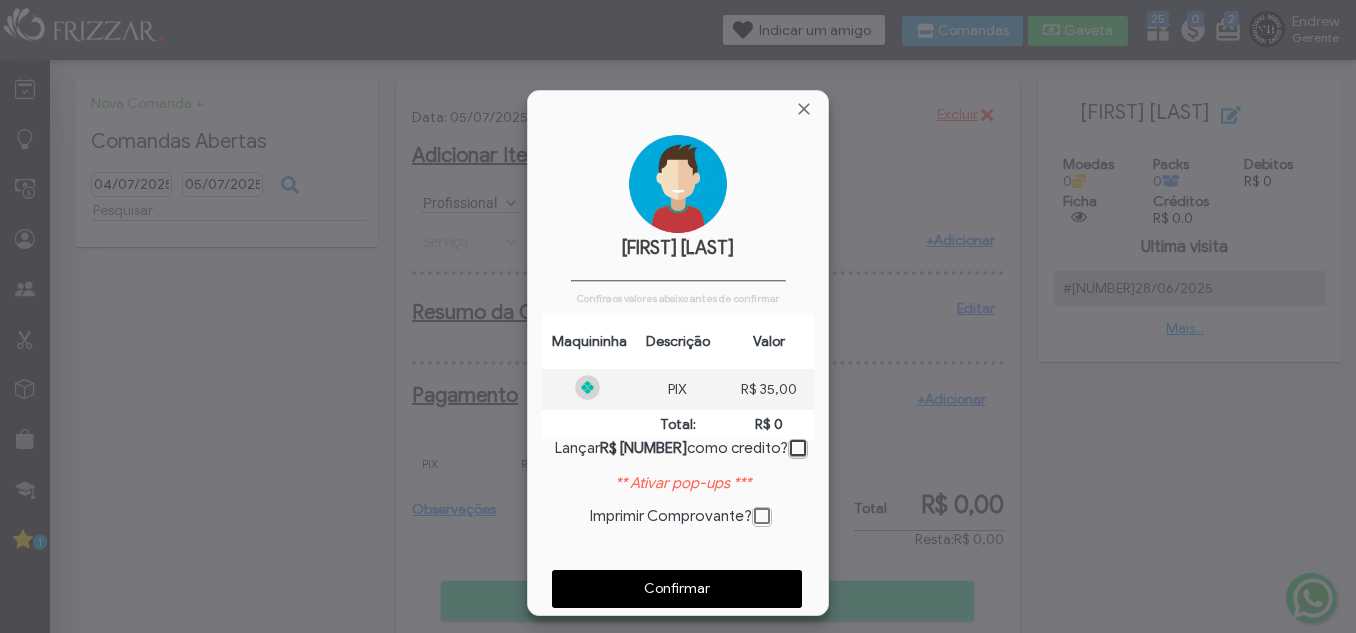 click on "Confirmar" at bounding box center [677, 589] 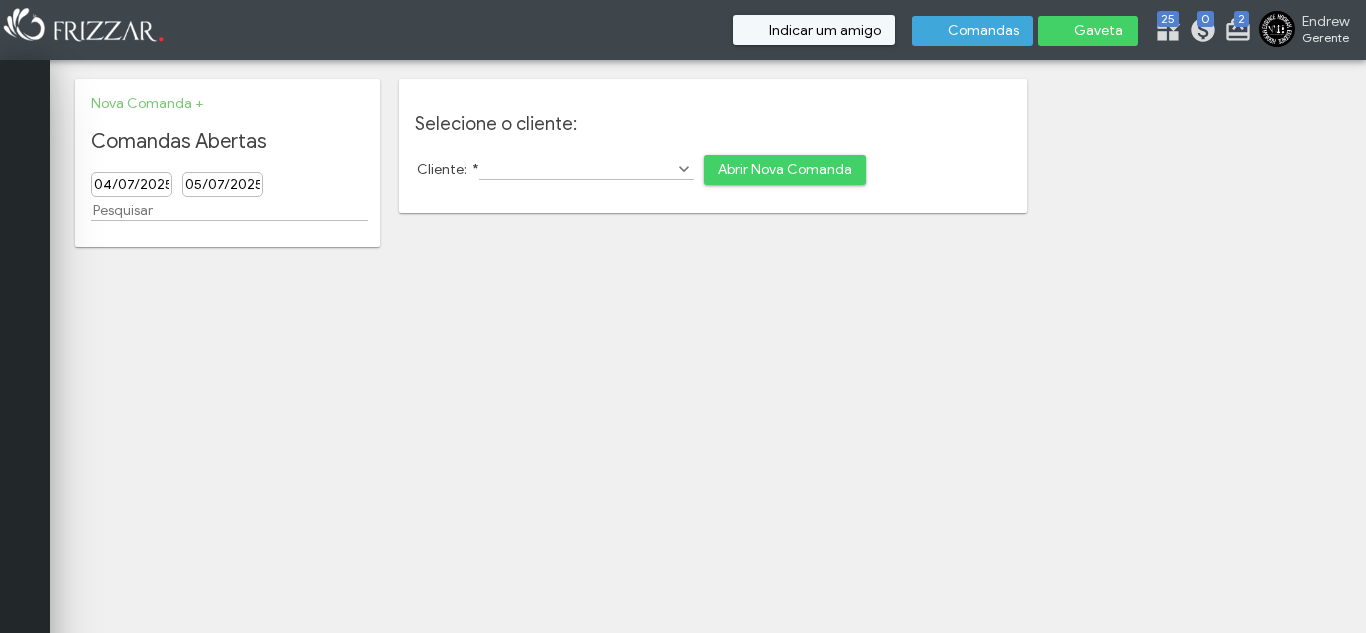 scroll, scrollTop: 0, scrollLeft: 0, axis: both 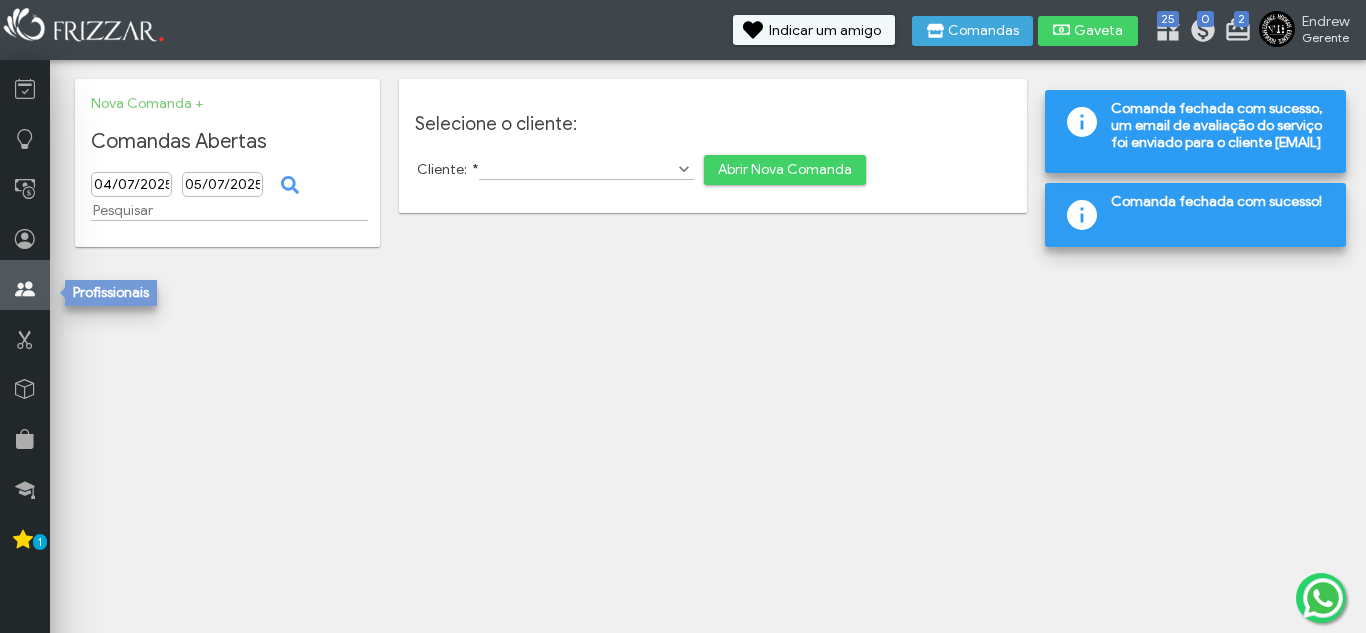 click at bounding box center (25, 289) 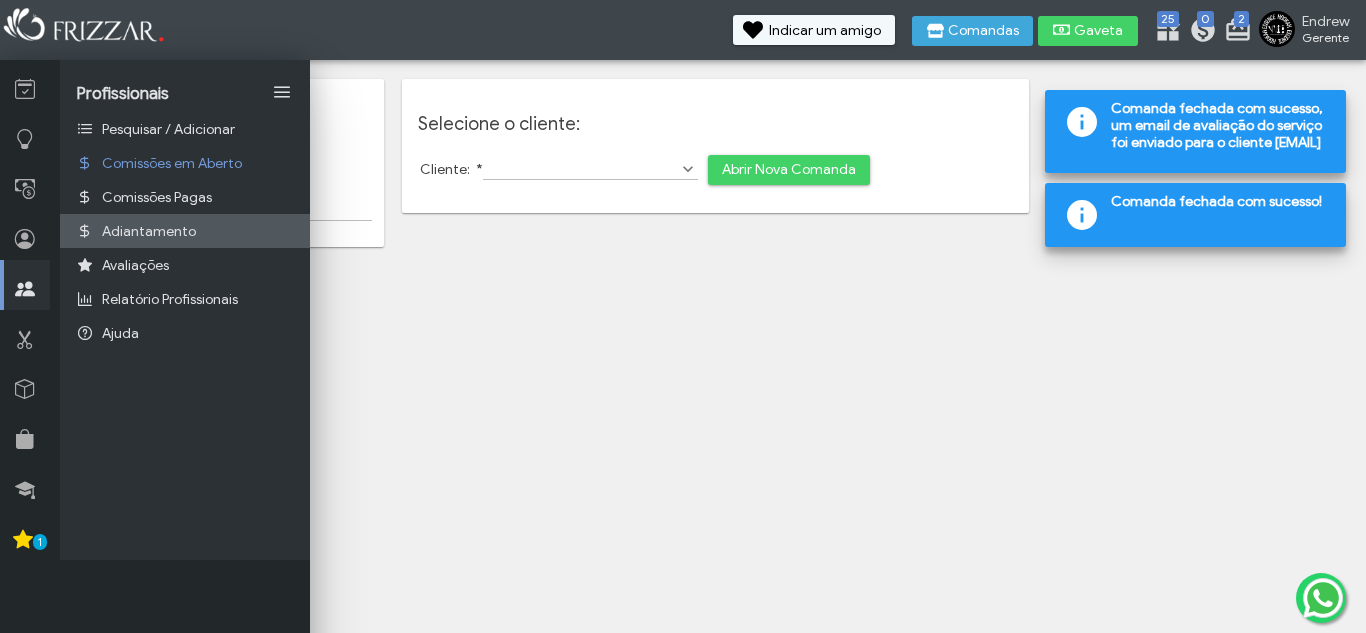 click on "Adiantamento" at bounding box center (149, 231) 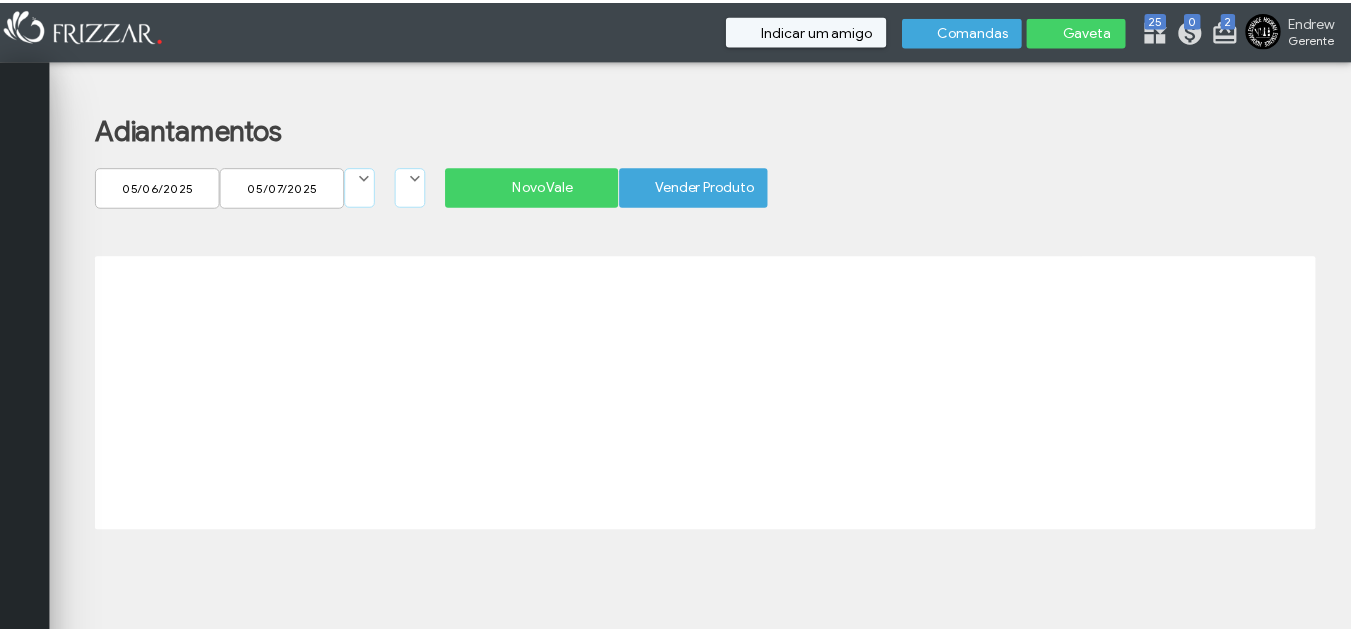 scroll, scrollTop: 0, scrollLeft: 0, axis: both 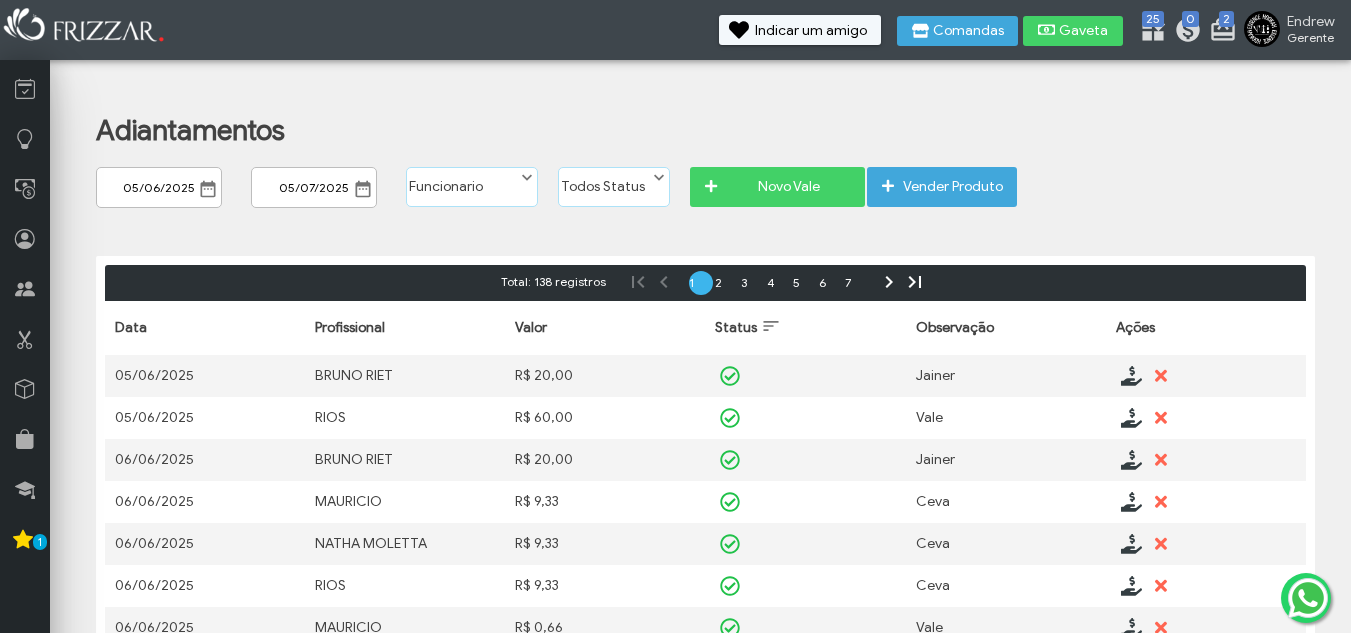 click at bounding box center (208, 189) 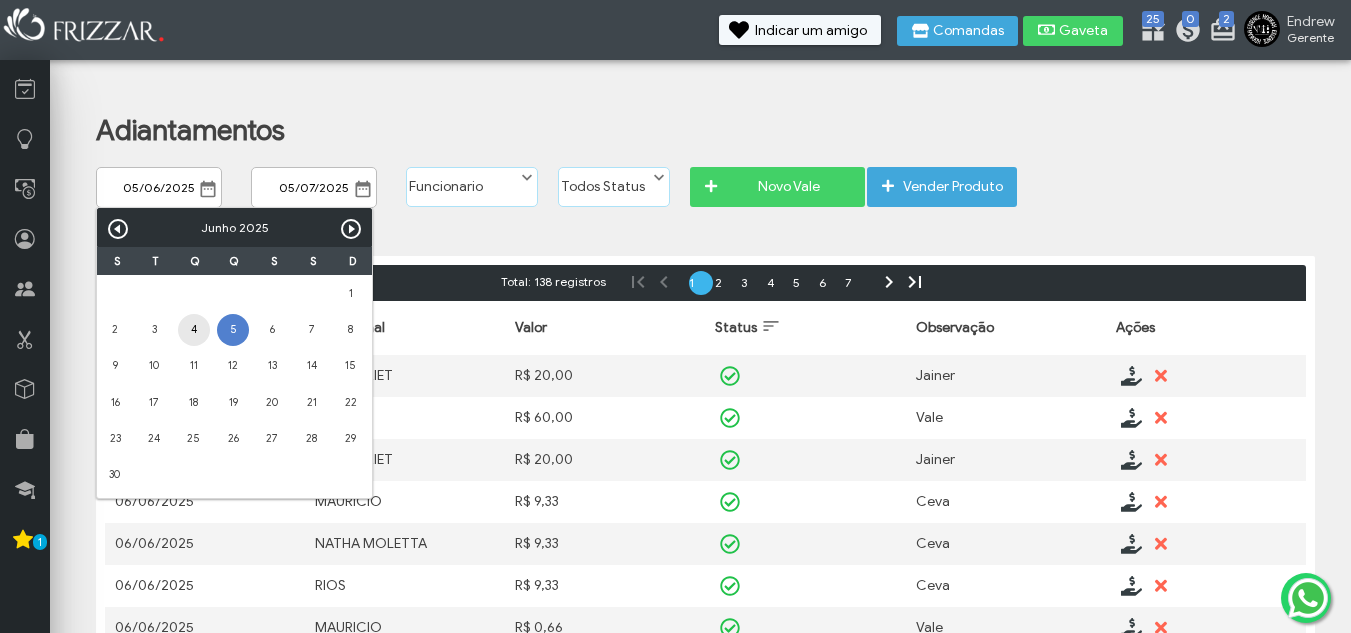 click on "4" at bounding box center [194, 330] 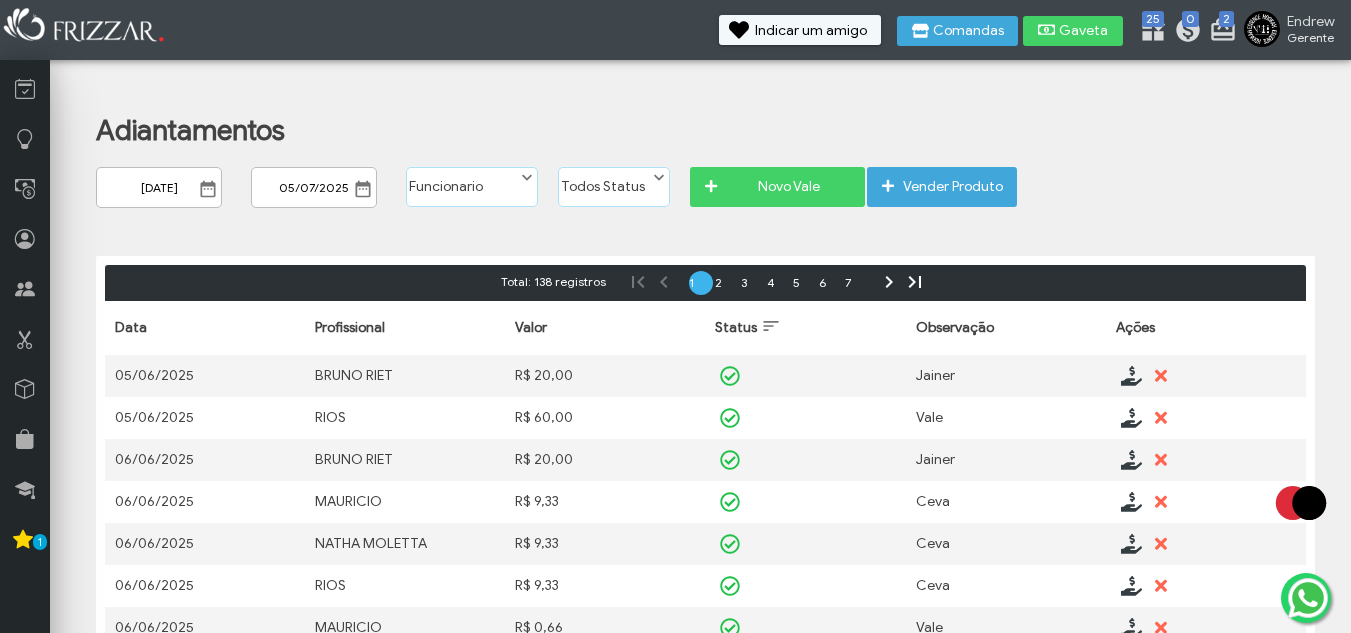 click at bounding box center [208, 189] 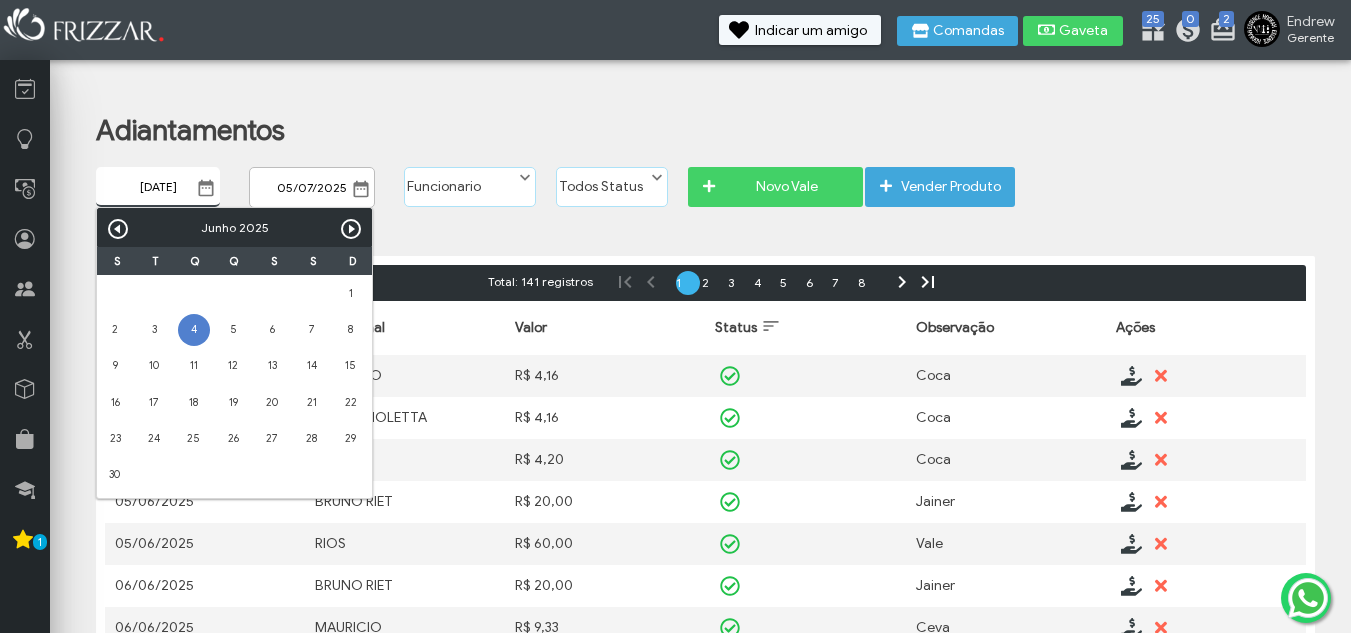 click on "Próximo" at bounding box center (351, 229) 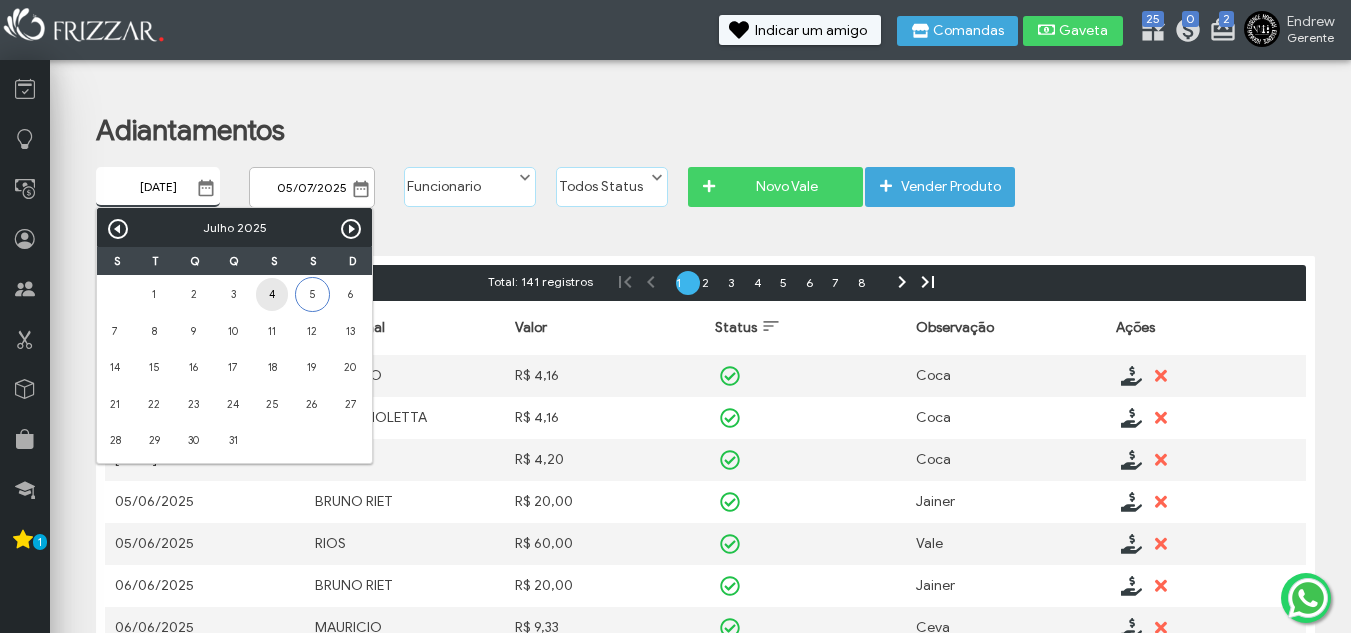 click on "4" at bounding box center [272, 294] 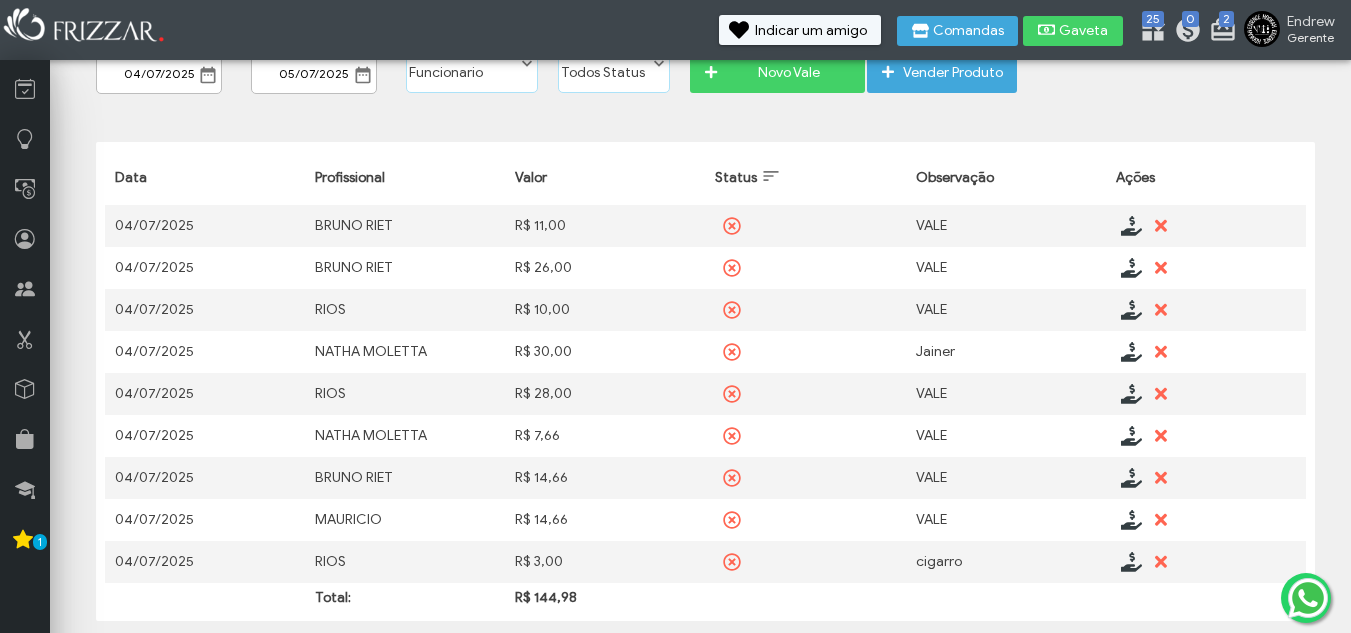 scroll, scrollTop: 118, scrollLeft: 0, axis: vertical 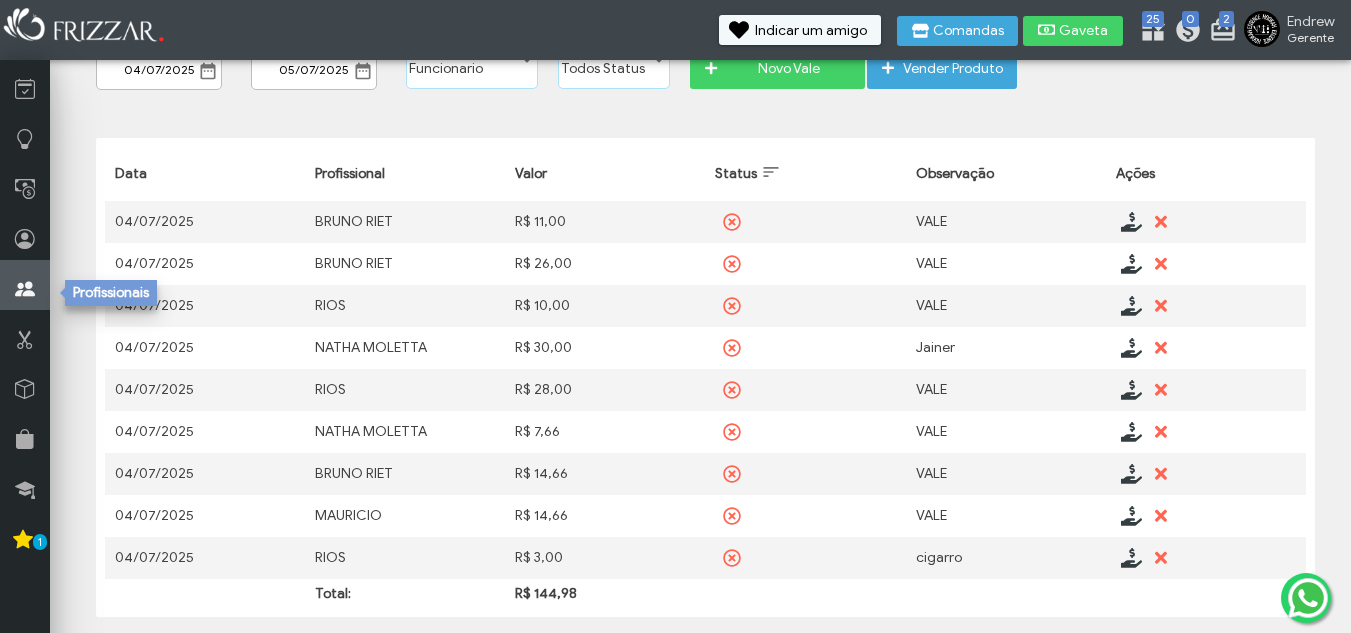 click at bounding box center [25, 285] 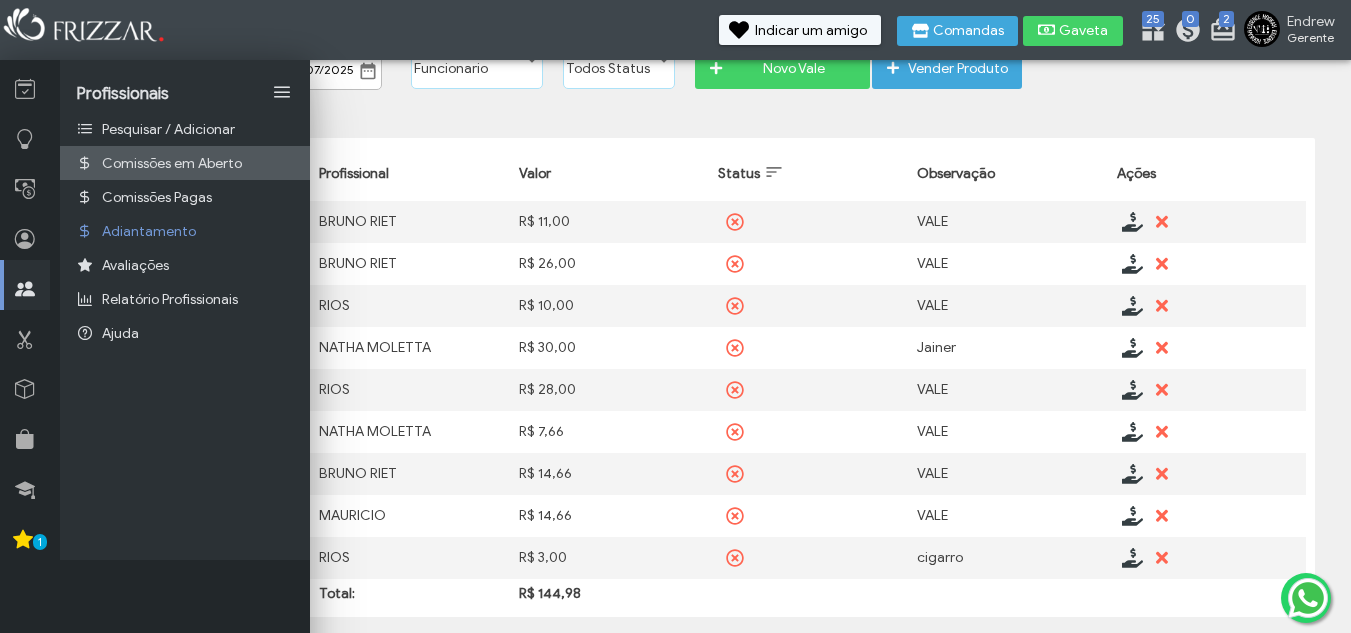 click on "Comissões em Aberto" at bounding box center (172, 163) 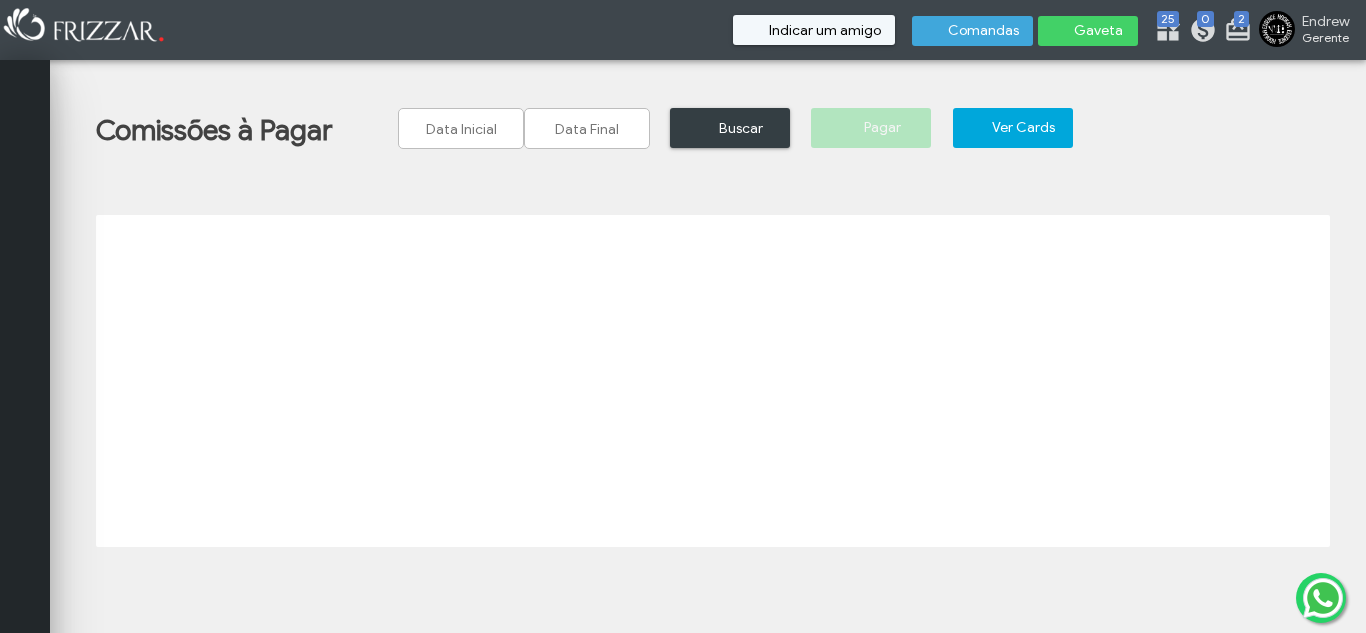 scroll, scrollTop: 0, scrollLeft: 0, axis: both 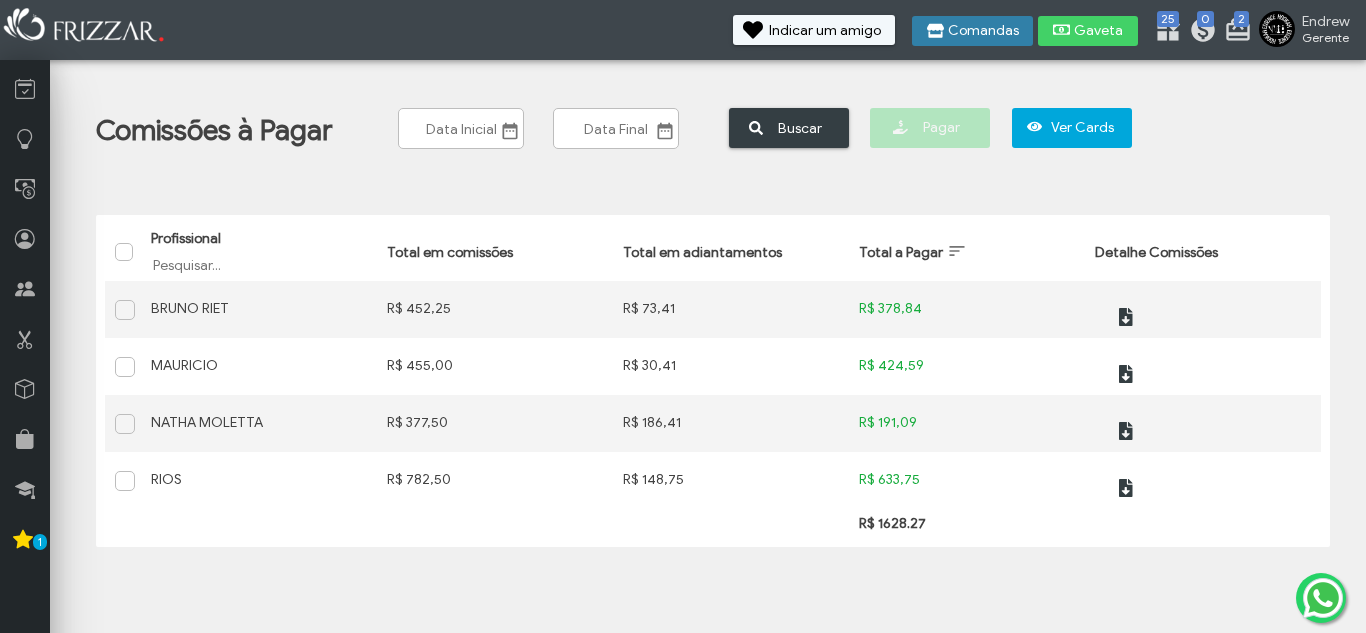 click on "Comandas" at bounding box center (983, 31) 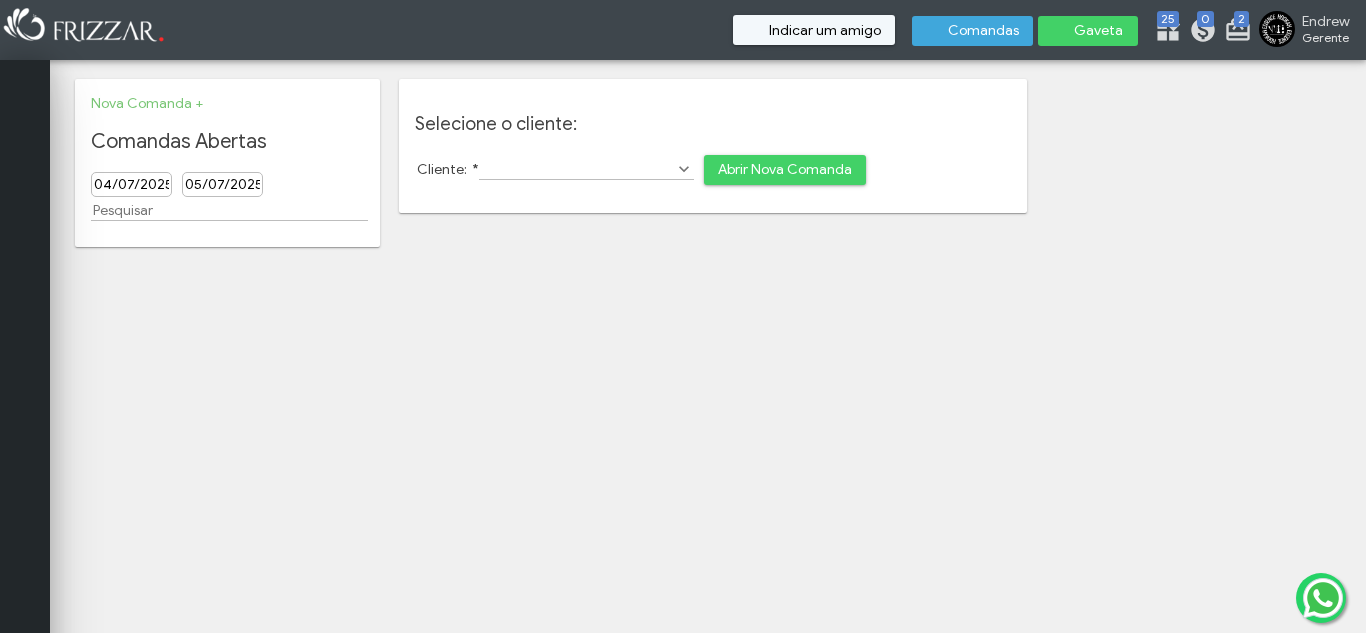 scroll, scrollTop: 0, scrollLeft: 0, axis: both 